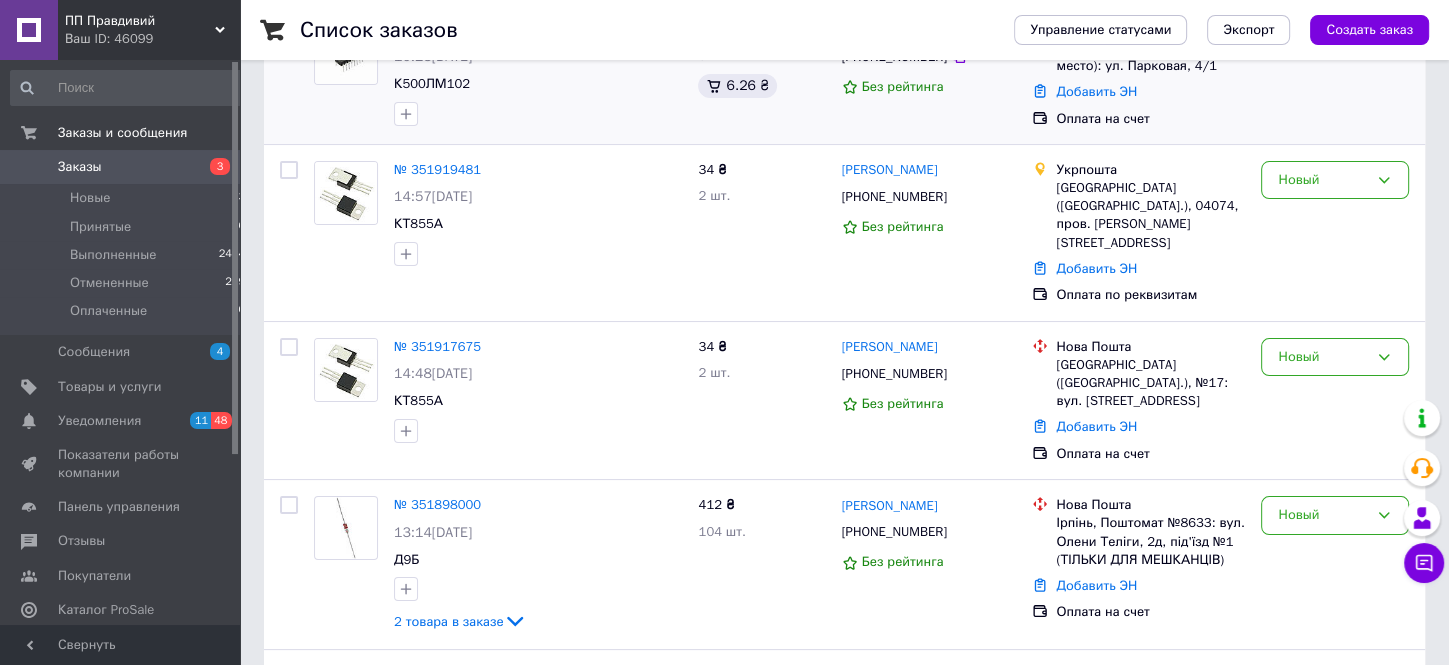 scroll, scrollTop: 422, scrollLeft: 0, axis: vertical 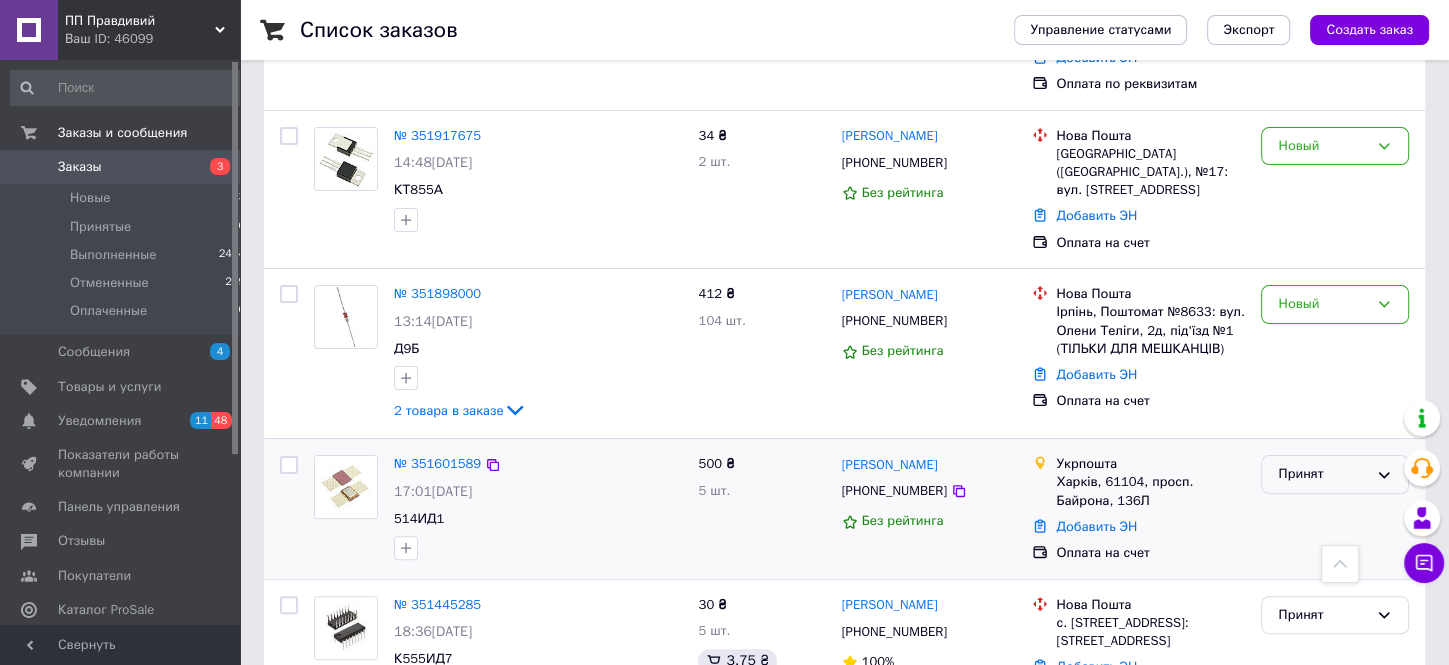 click on "Принят" at bounding box center (1335, 474) 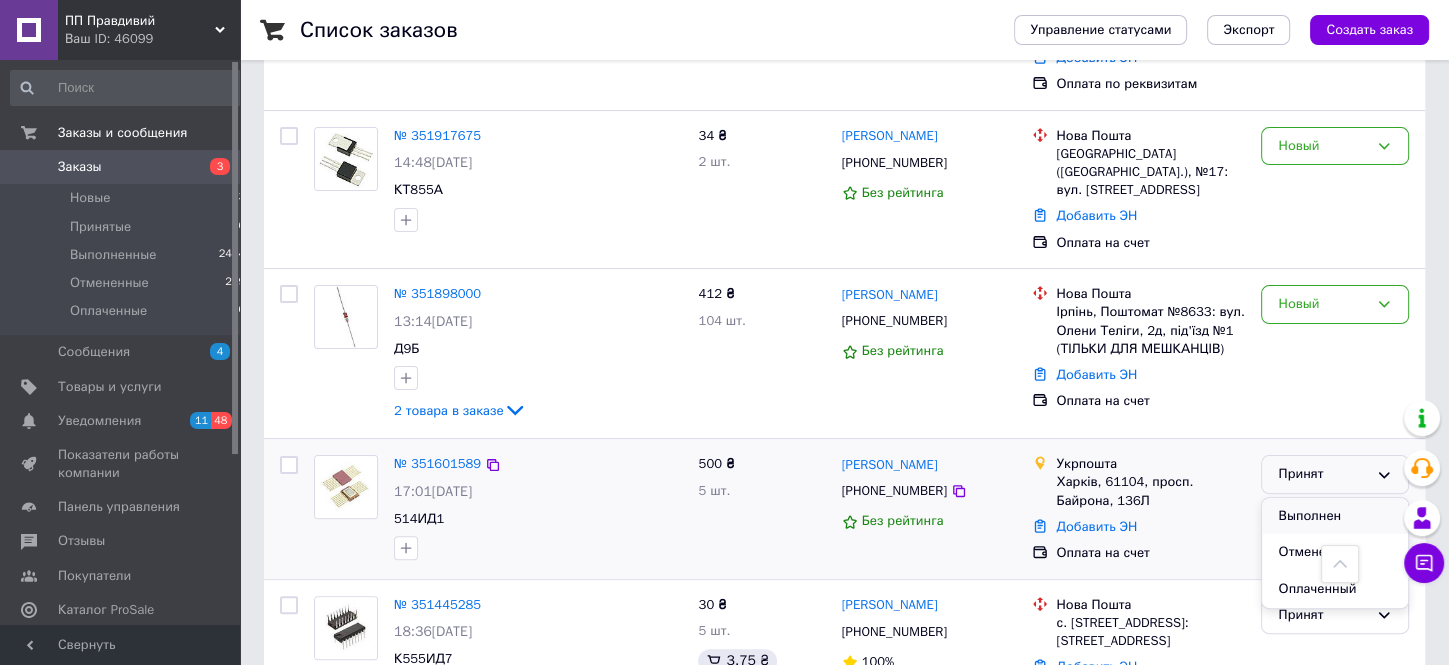 click on "Выполнен" at bounding box center (1335, 516) 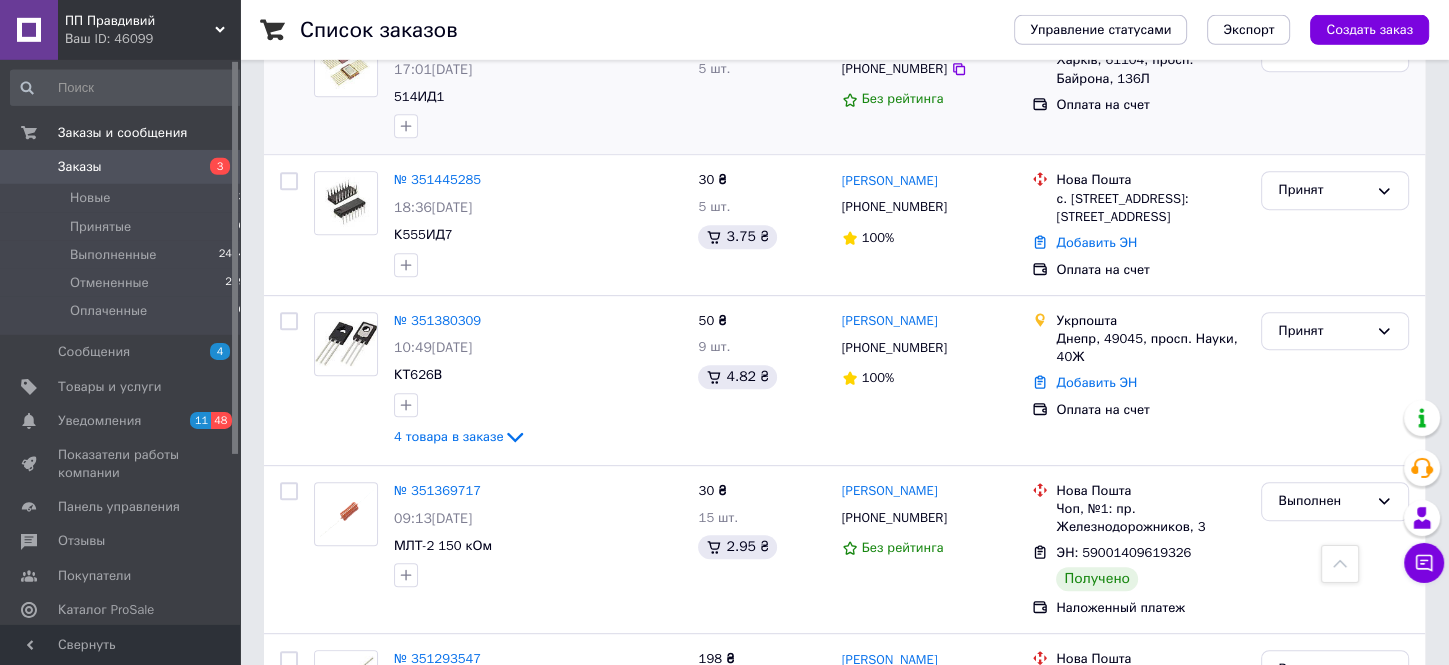 scroll, scrollTop: 844, scrollLeft: 0, axis: vertical 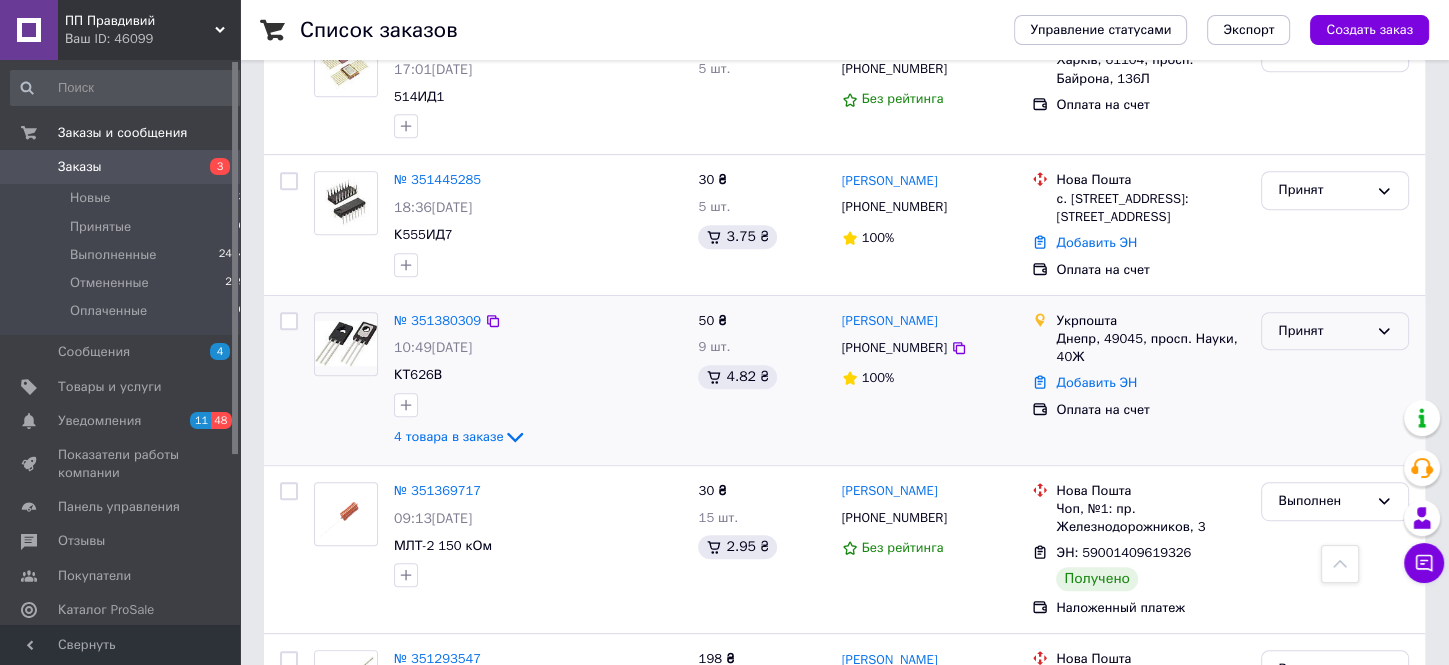click on "Принят" at bounding box center [1335, 331] 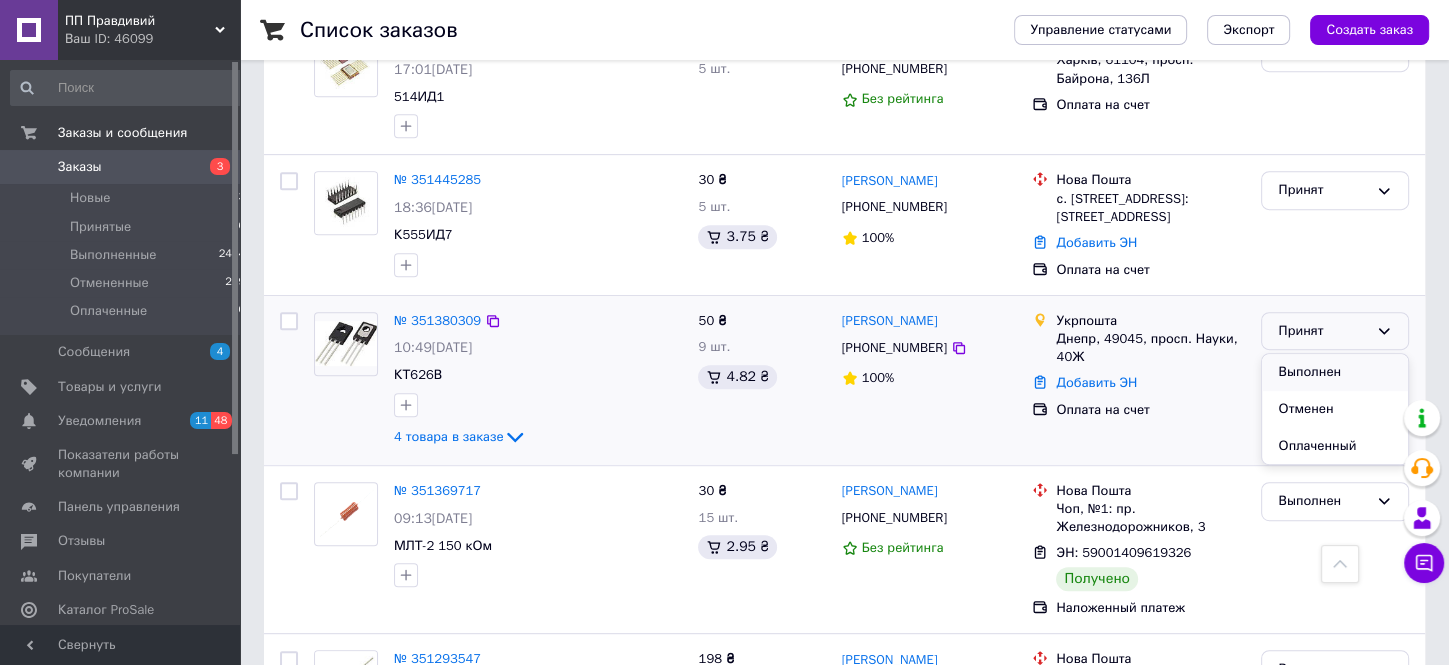 click on "Выполнен" at bounding box center (1335, 372) 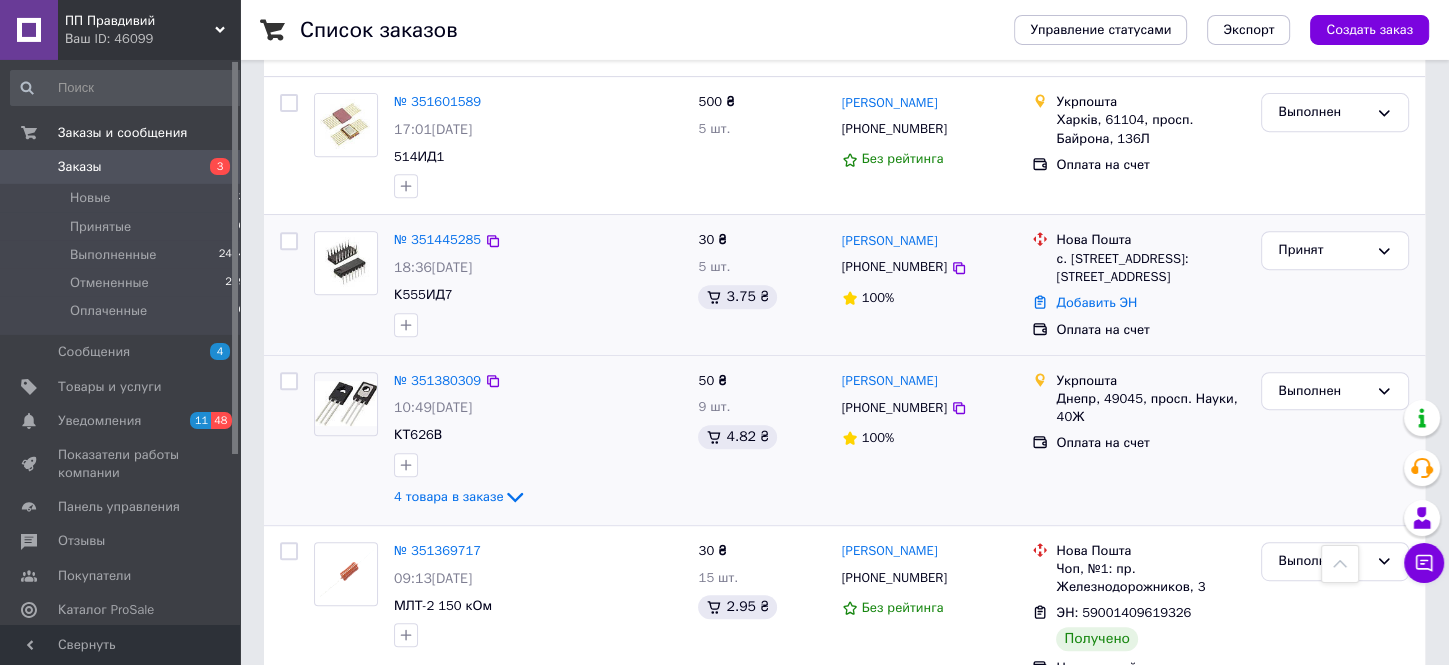 scroll, scrollTop: 739, scrollLeft: 0, axis: vertical 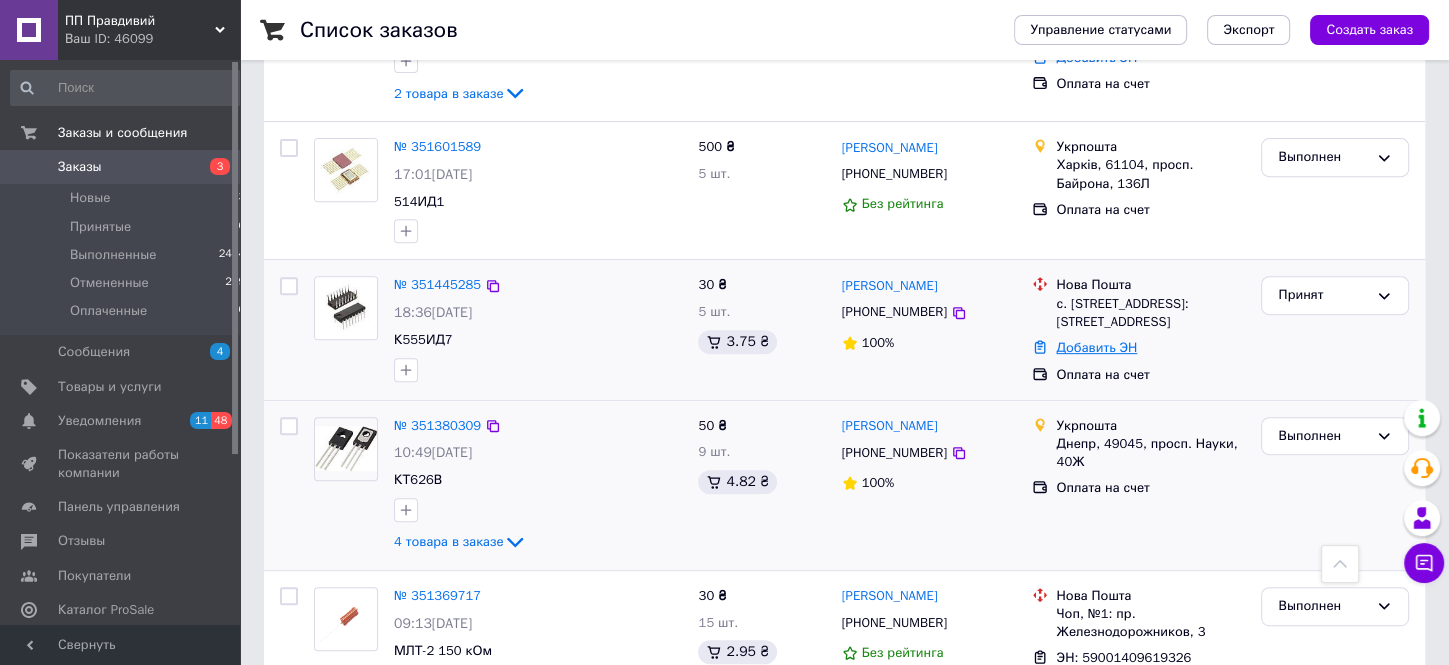 click on "Добавить ЭН" at bounding box center [1096, 347] 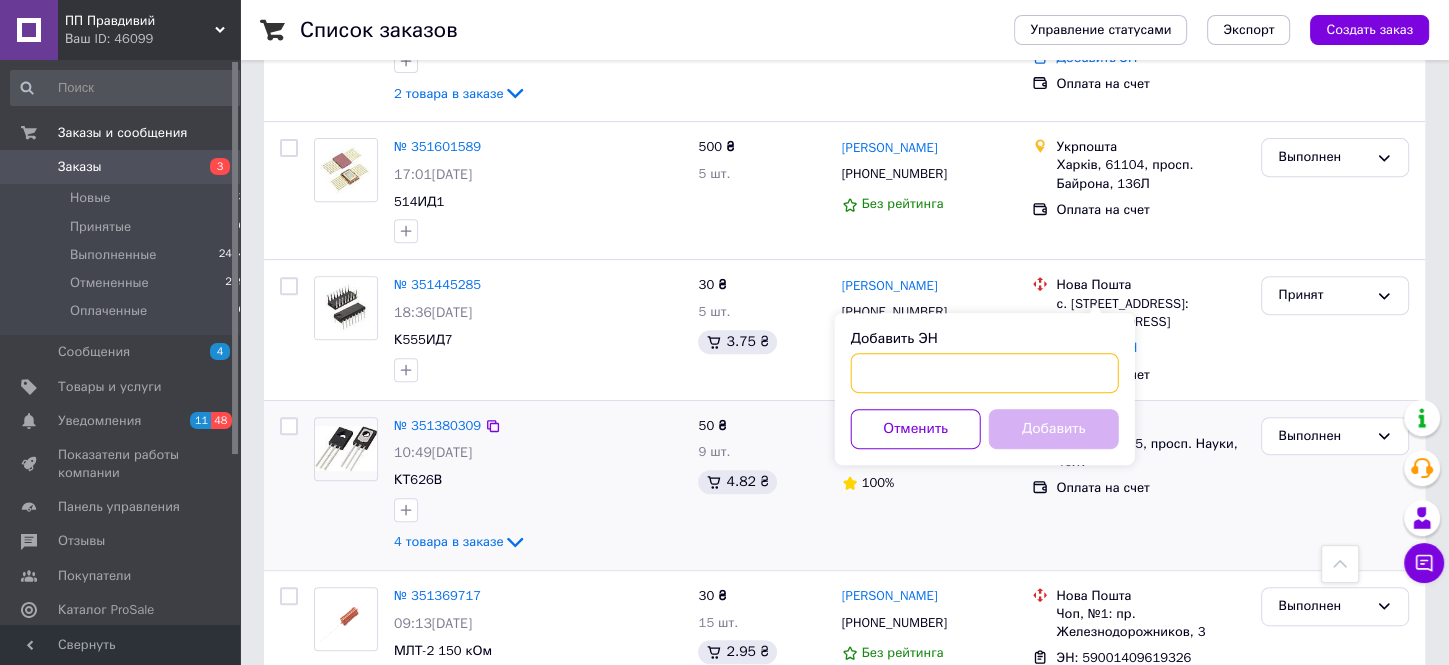 click on "Добавить ЭН" at bounding box center (985, 373) 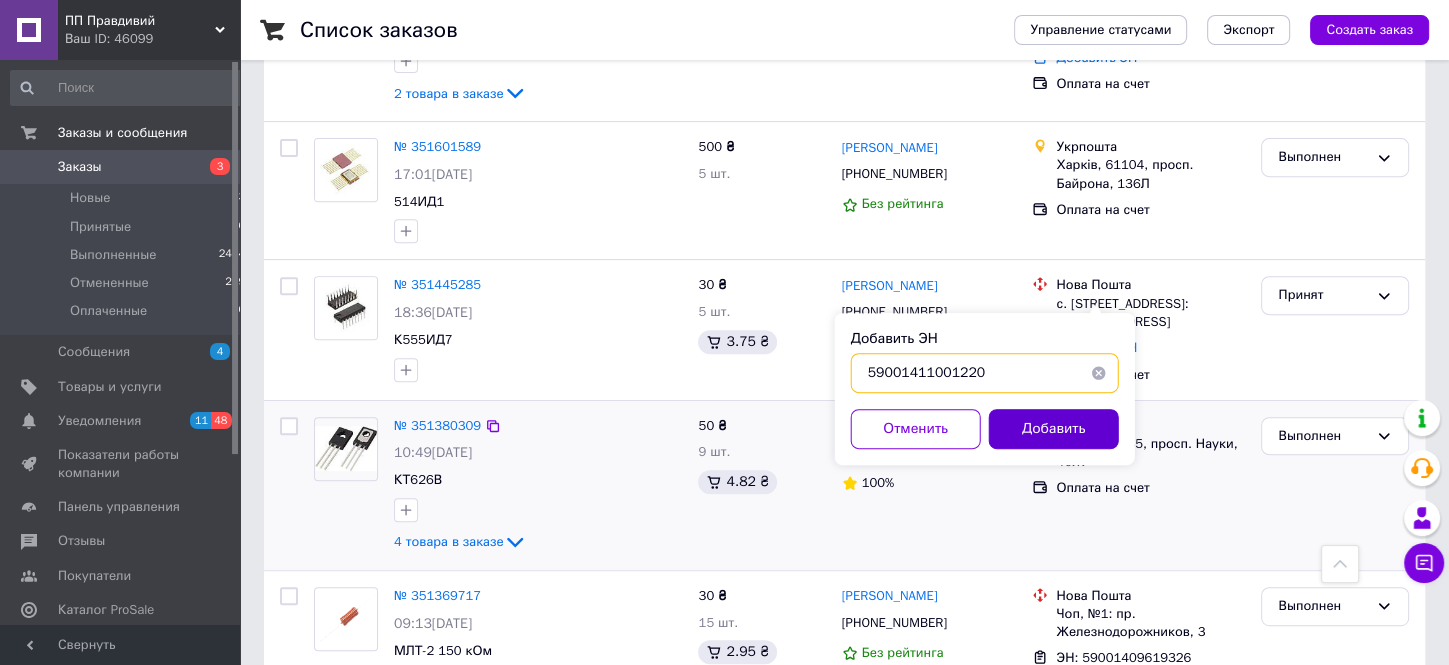 type on "59001411001220" 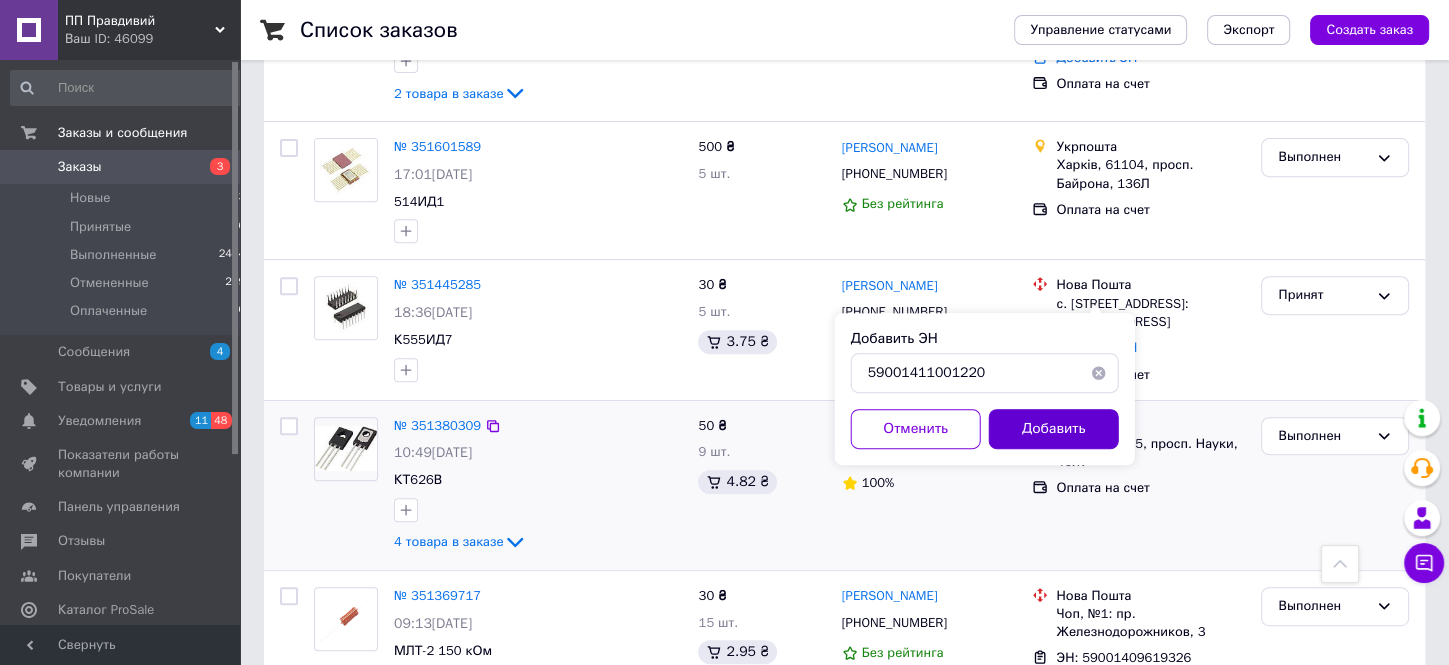 click on "Добавить" at bounding box center (1054, 429) 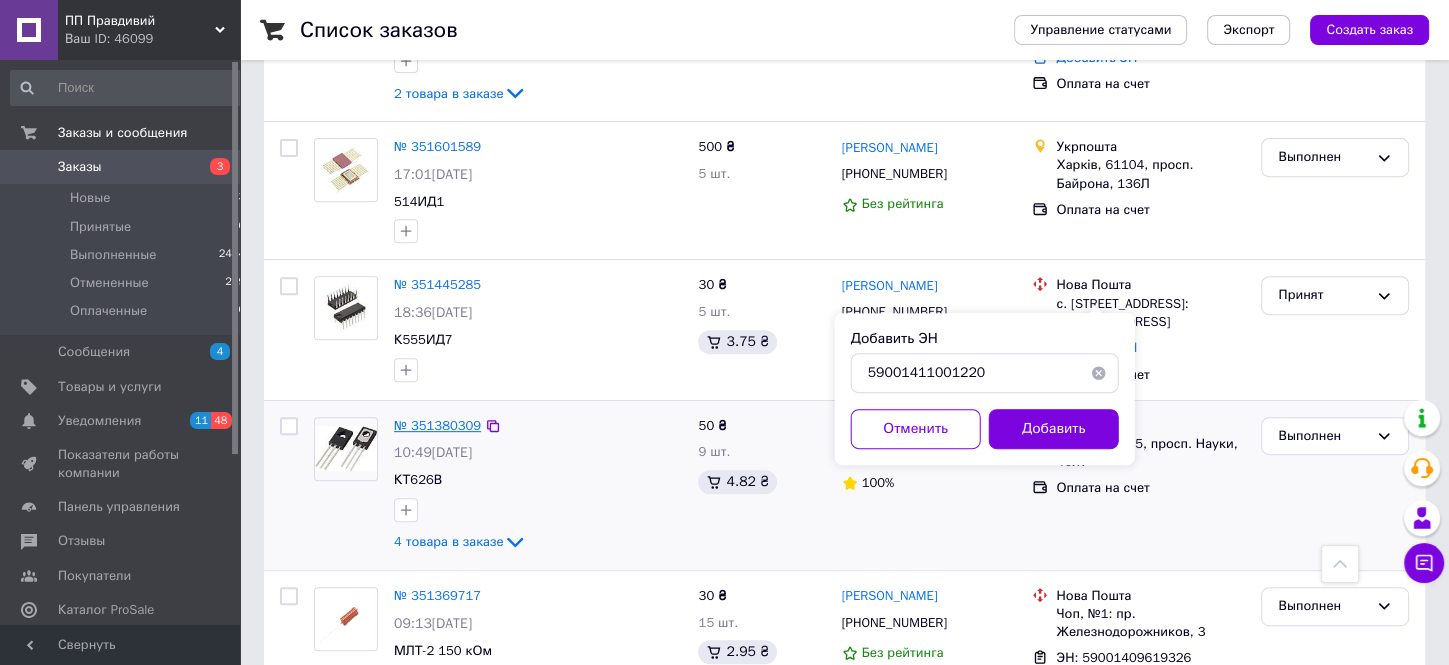 click on "№ 351380309" at bounding box center (437, 425) 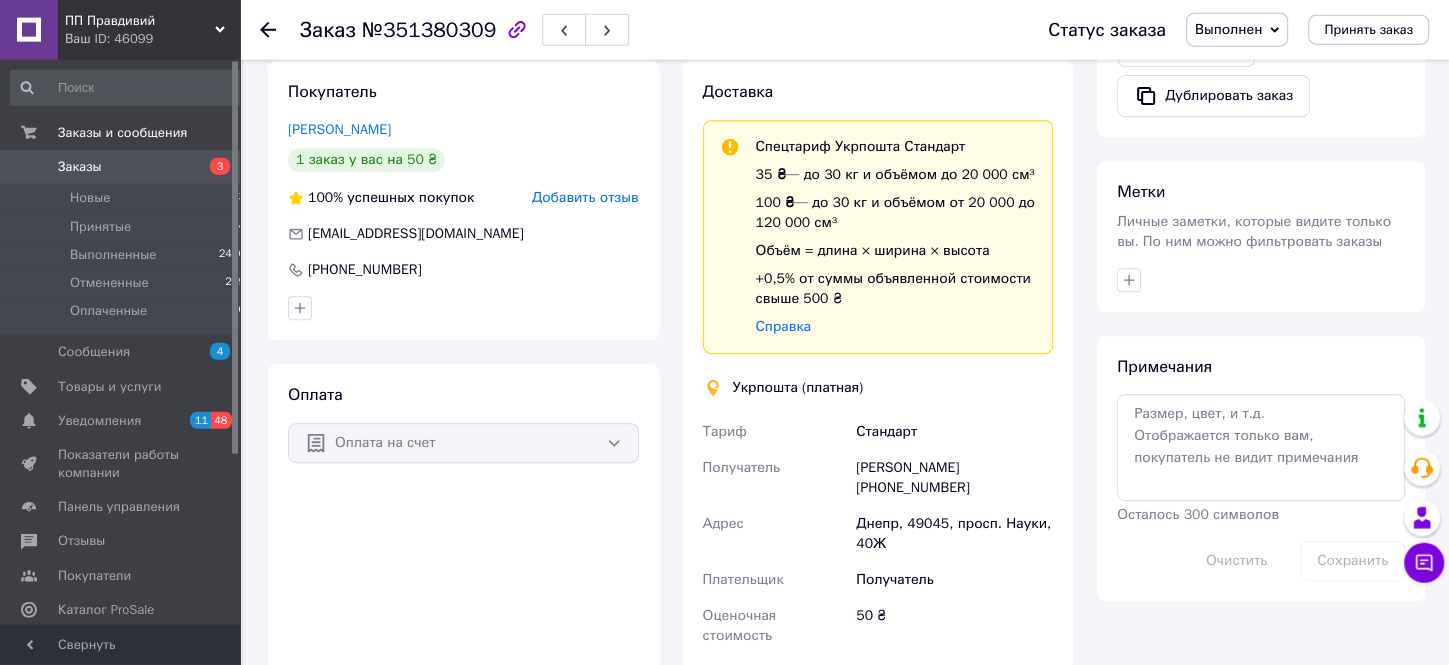 scroll, scrollTop: 744, scrollLeft: 0, axis: vertical 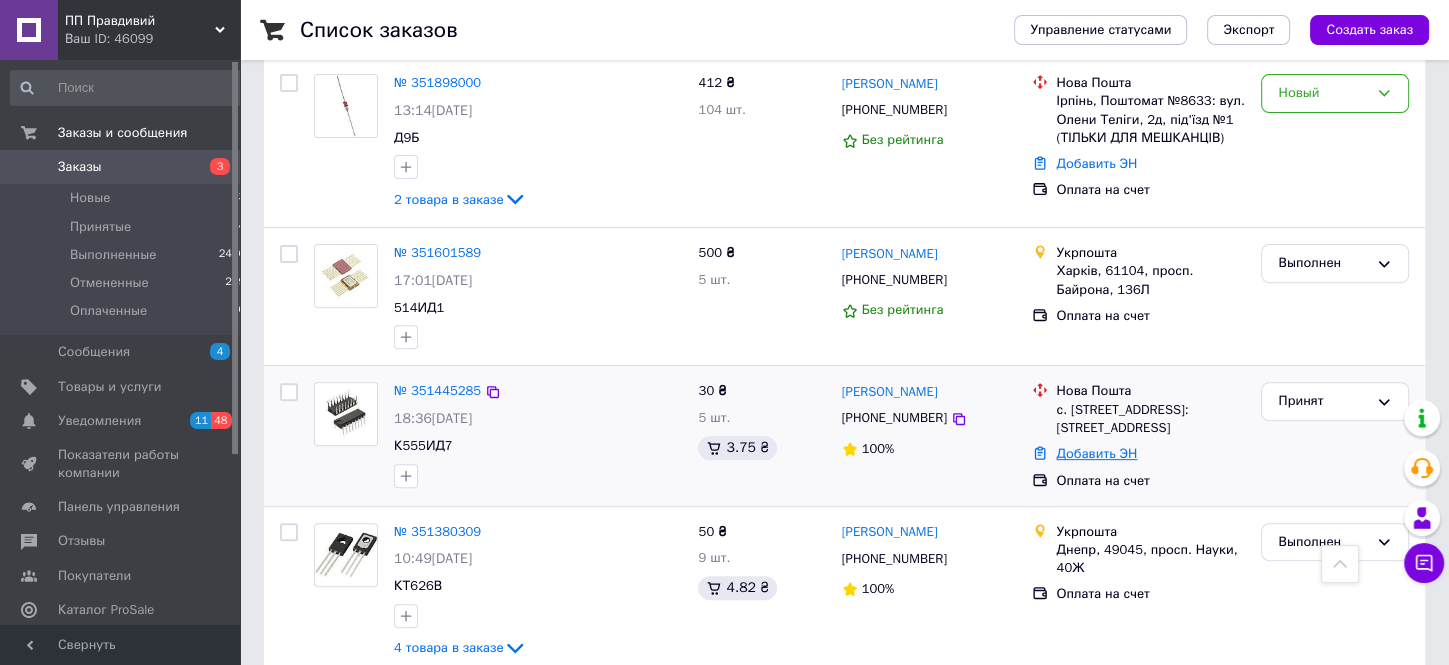 click on "Добавить ЭН" at bounding box center [1096, 453] 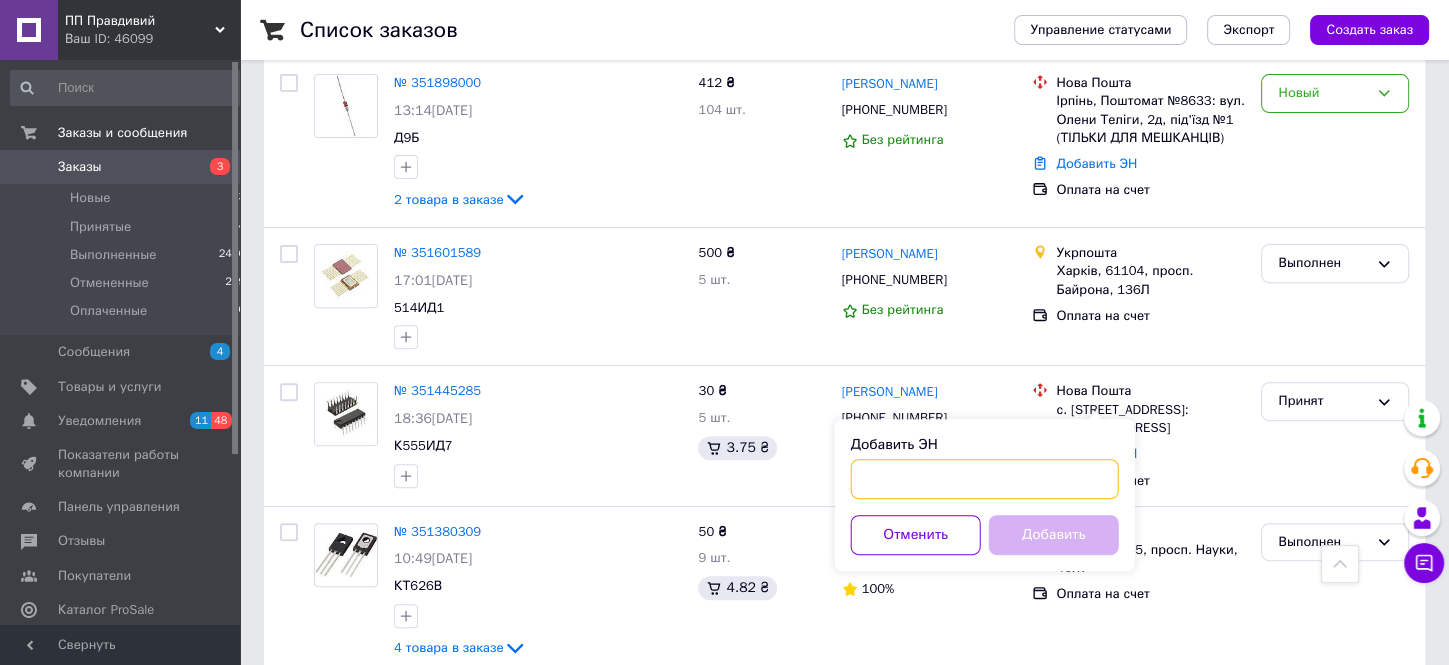 click on "Добавить ЭН" at bounding box center [985, 479] 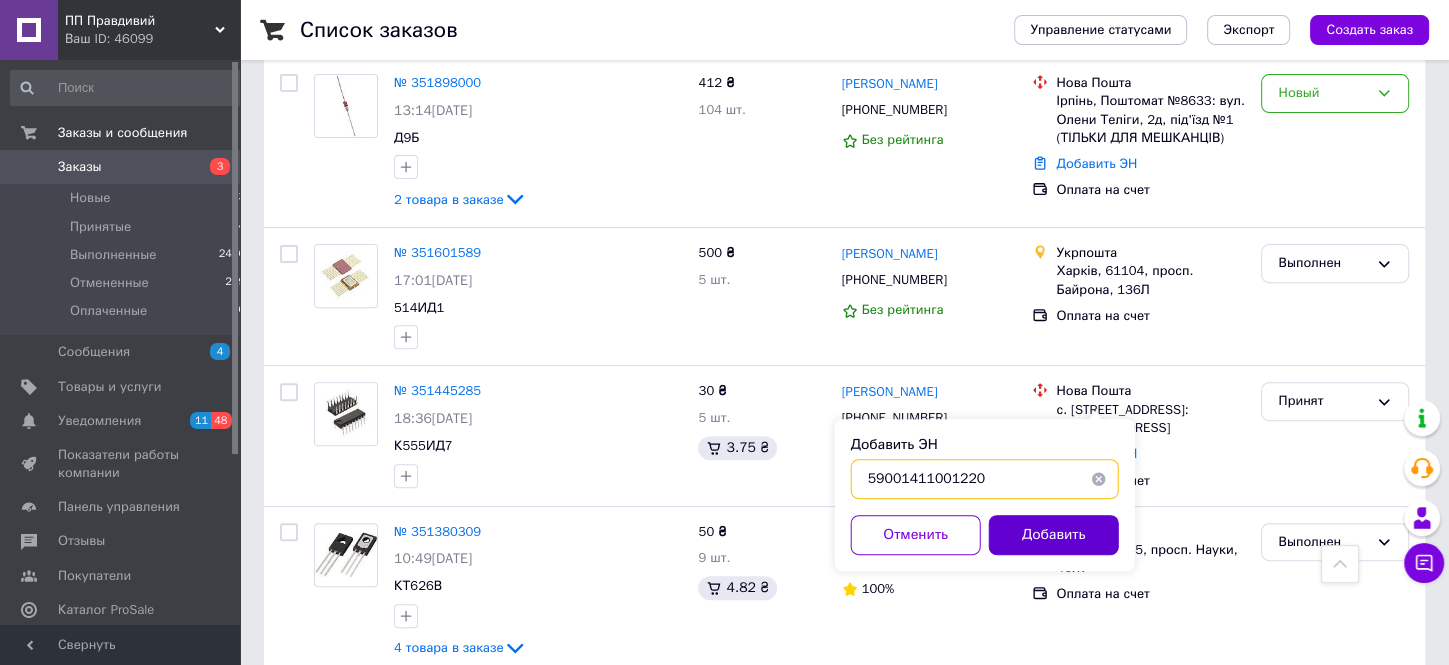 type on "59001411001220" 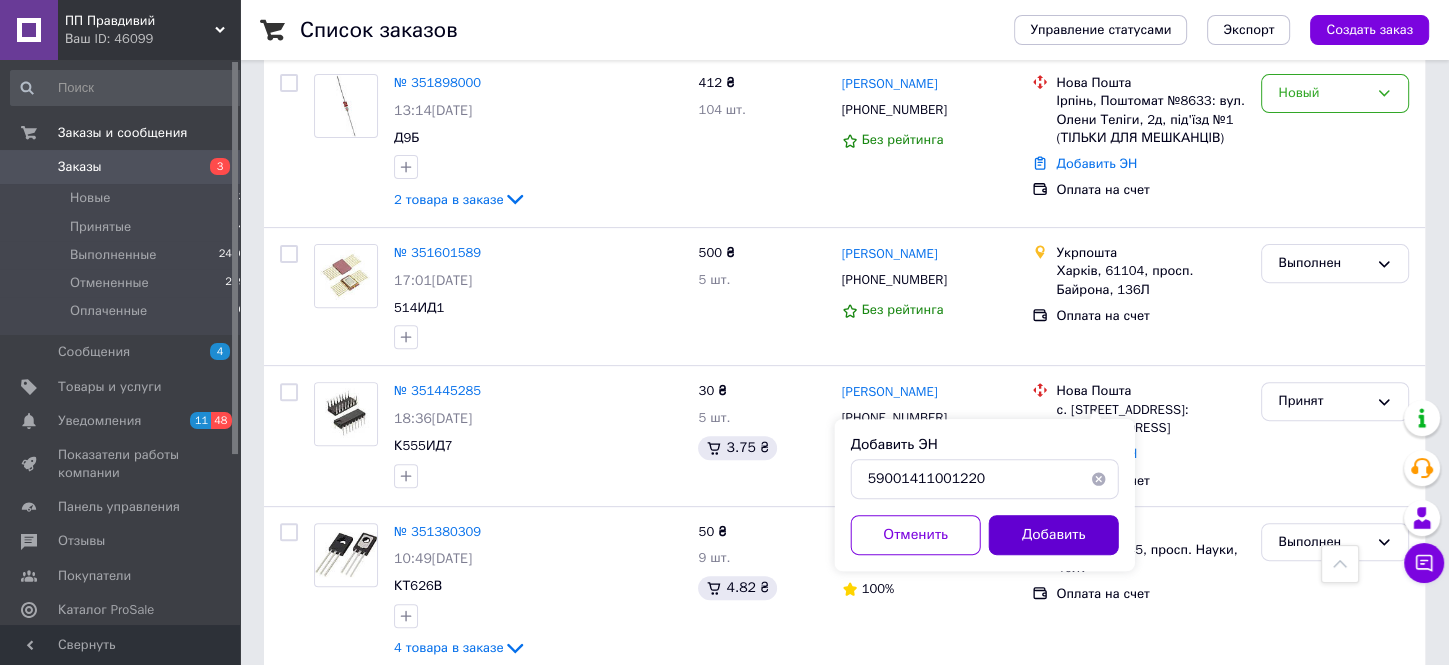 click on "Добавить" at bounding box center [1054, 535] 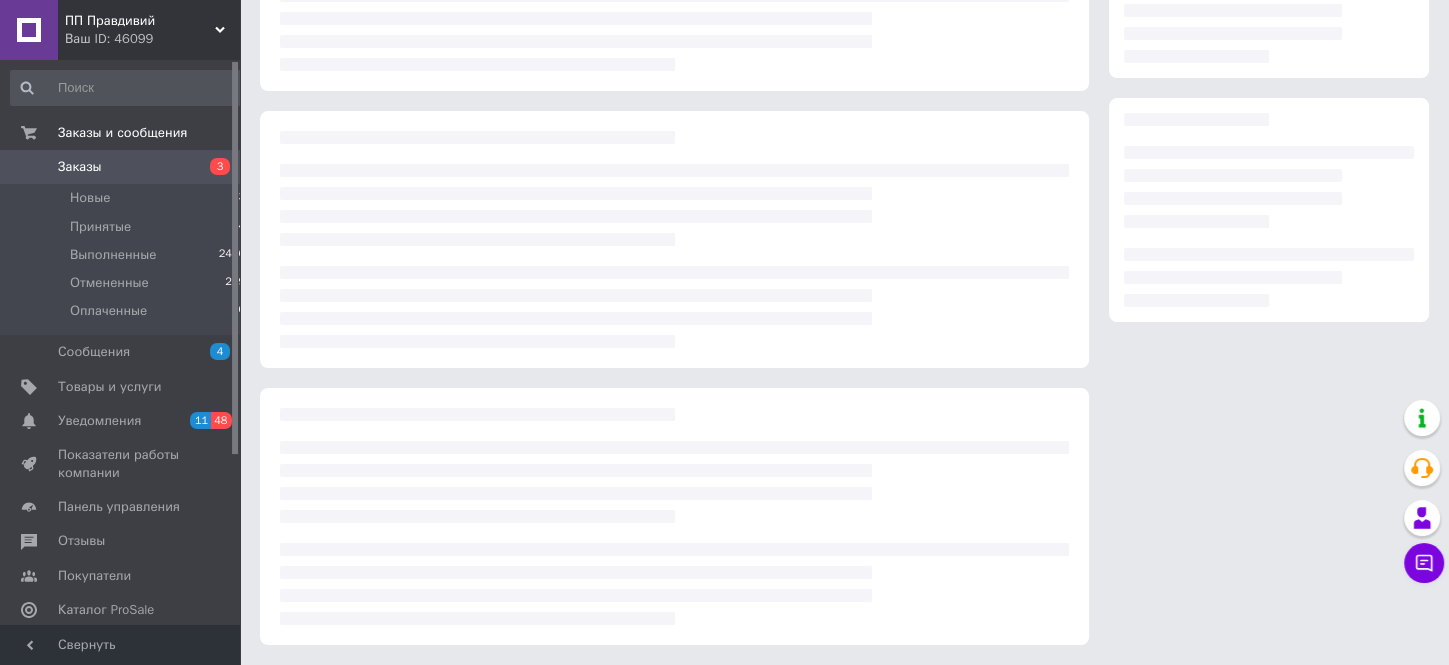 scroll, scrollTop: 188, scrollLeft: 0, axis: vertical 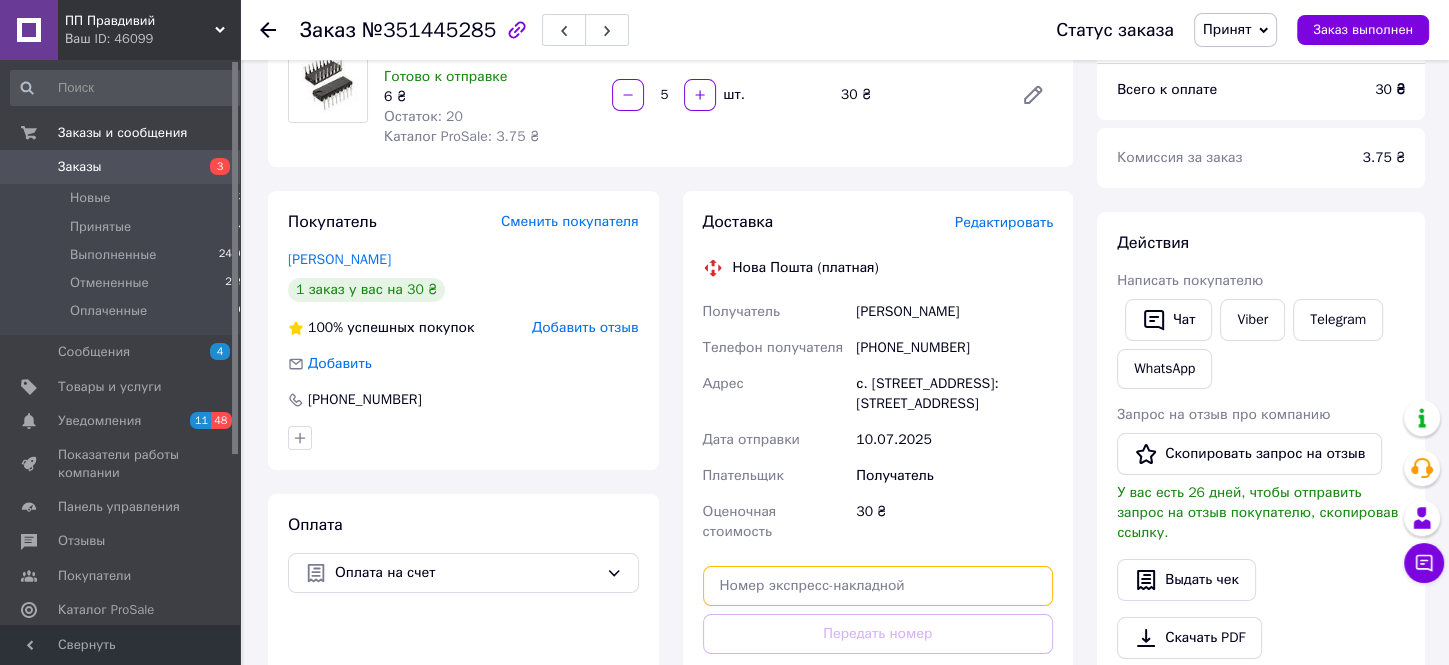 click at bounding box center [878, 586] 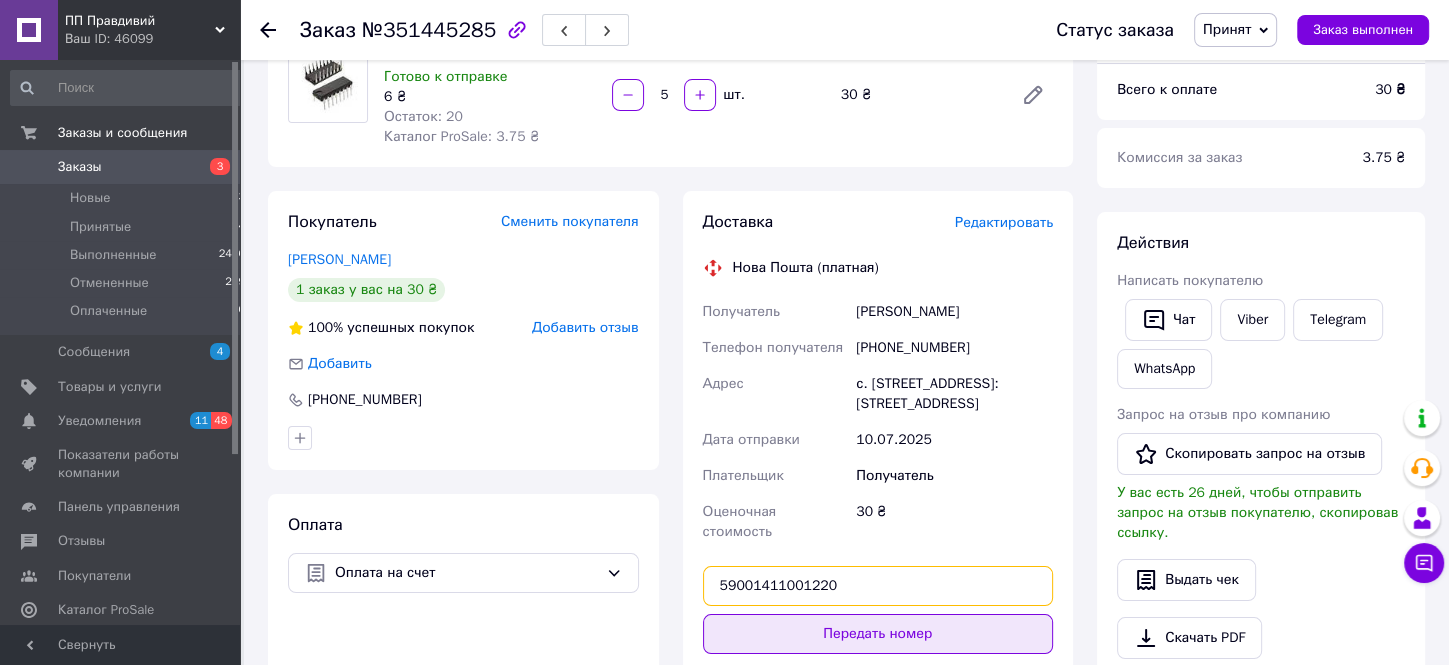 type on "59001411001220" 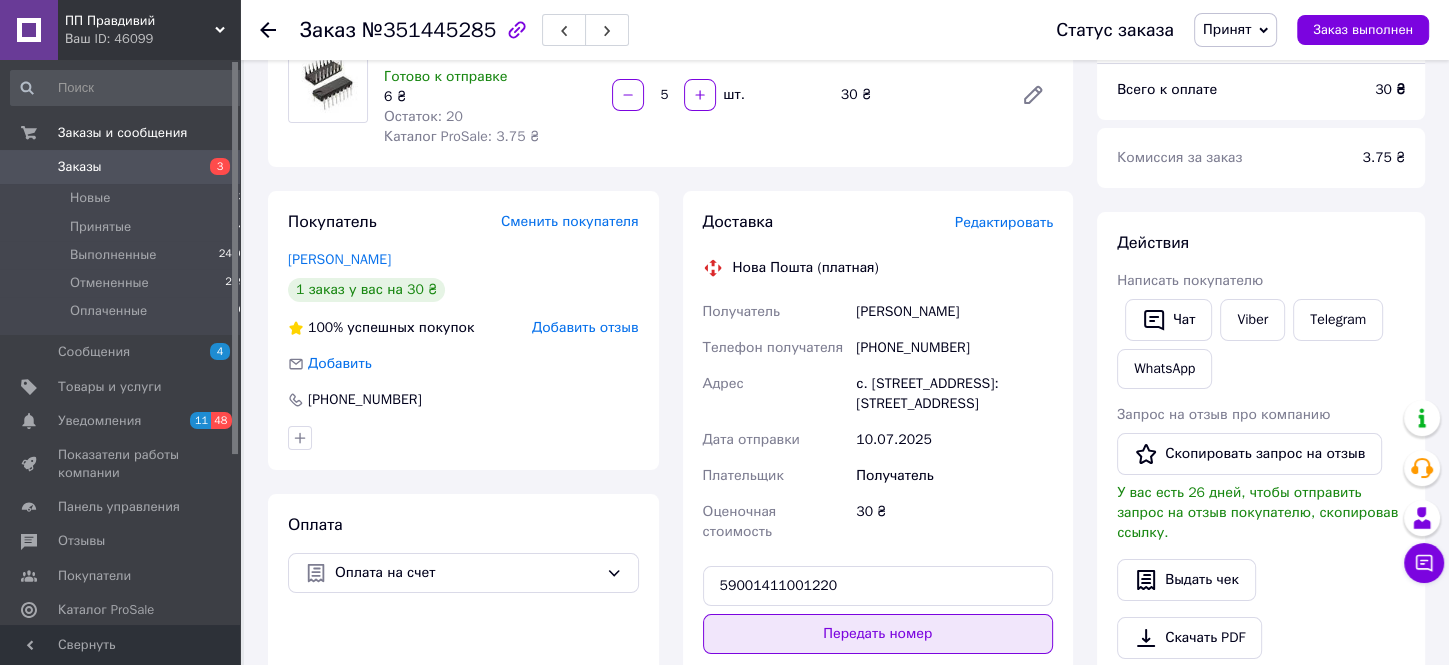 click on "Передать номер" at bounding box center (878, 634) 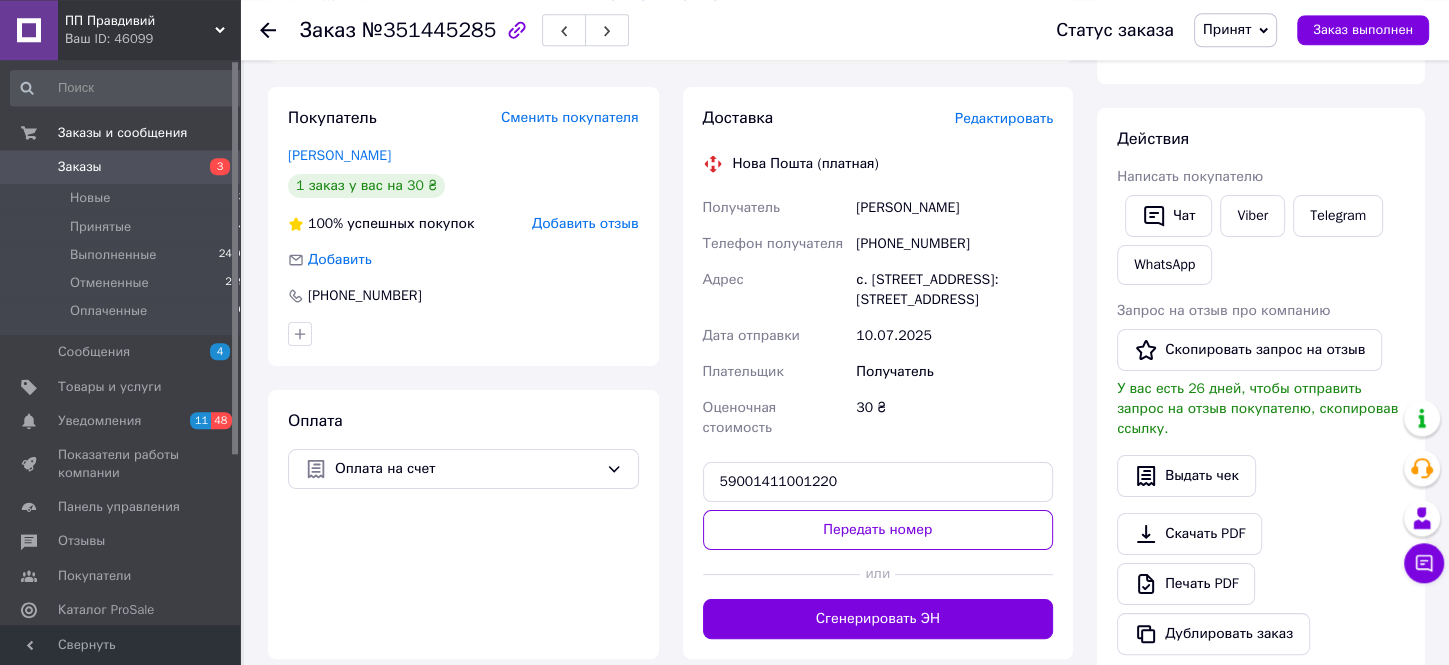 scroll, scrollTop: 239, scrollLeft: 0, axis: vertical 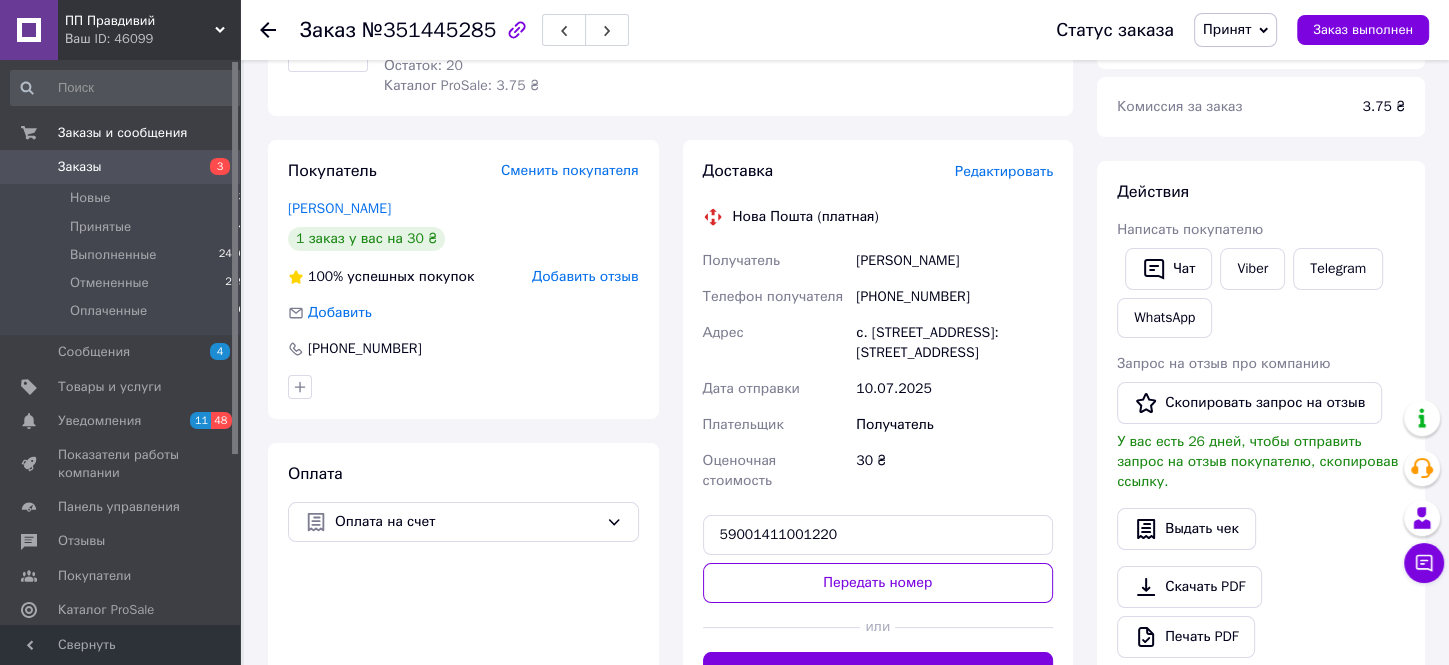click on "Заказы" at bounding box center [121, 167] 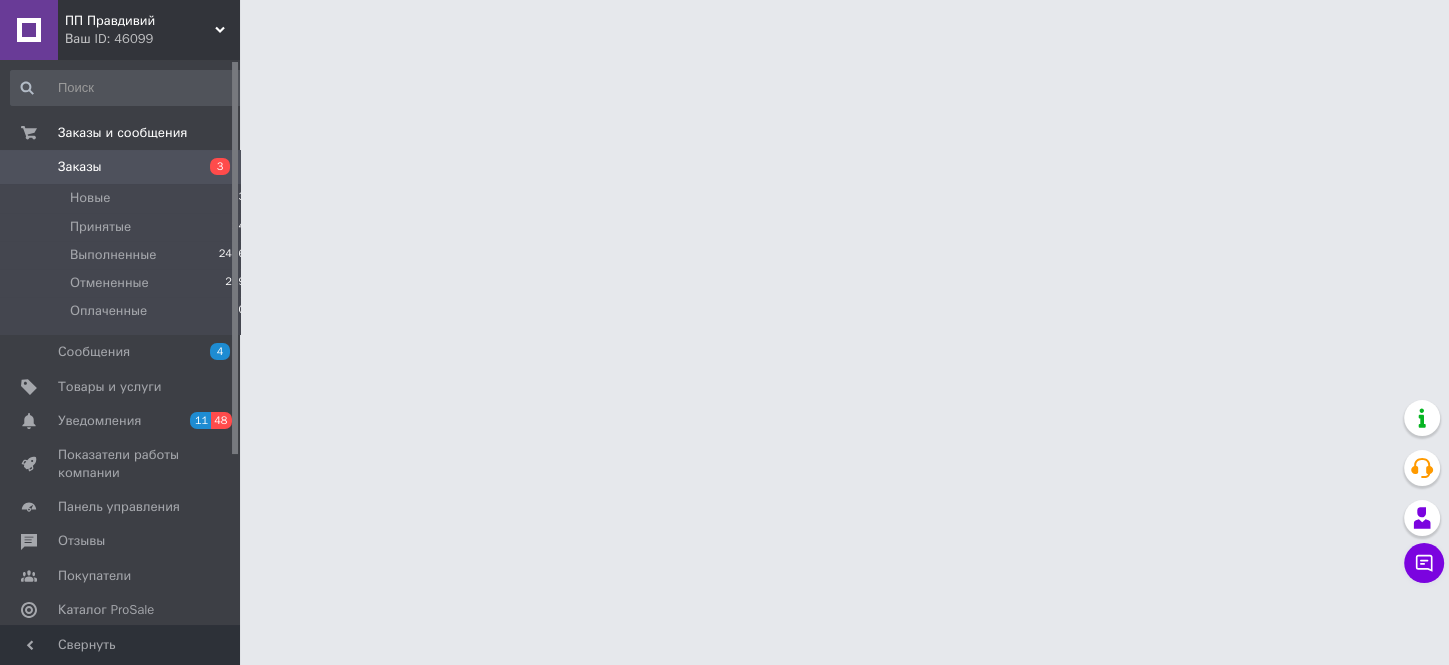 scroll, scrollTop: 0, scrollLeft: 0, axis: both 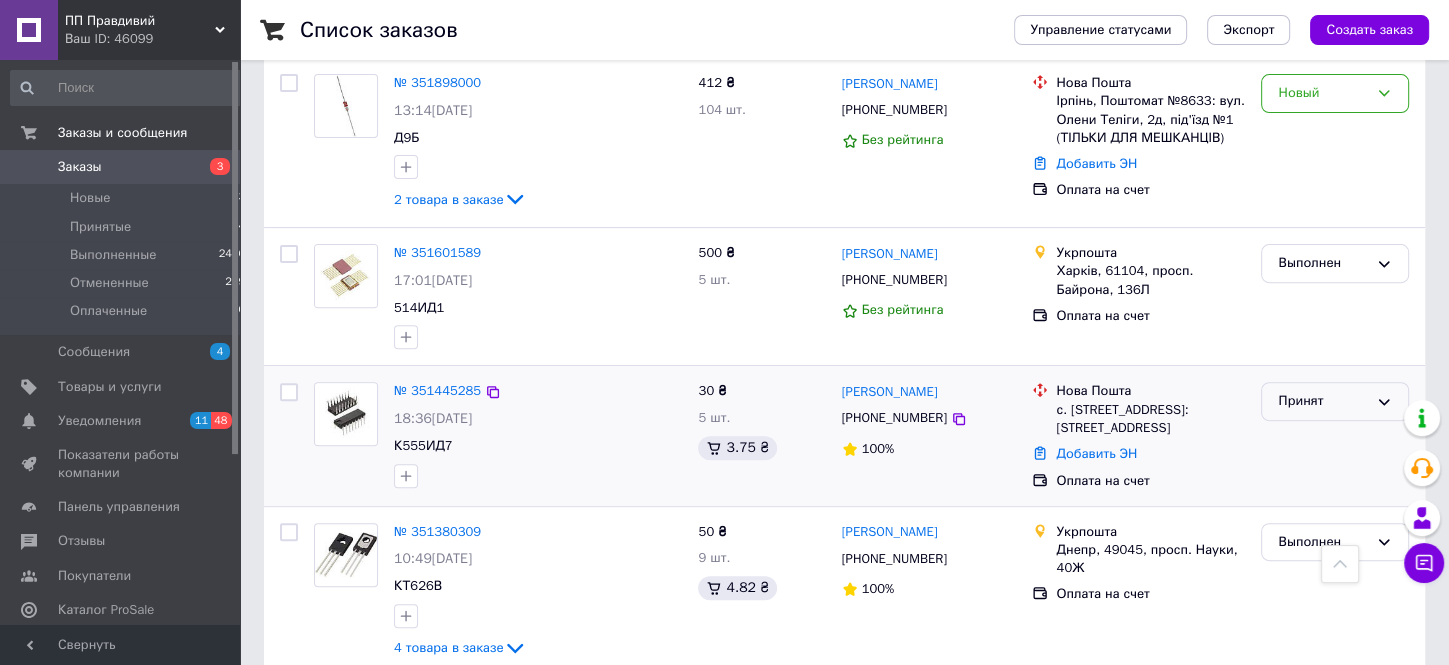 click 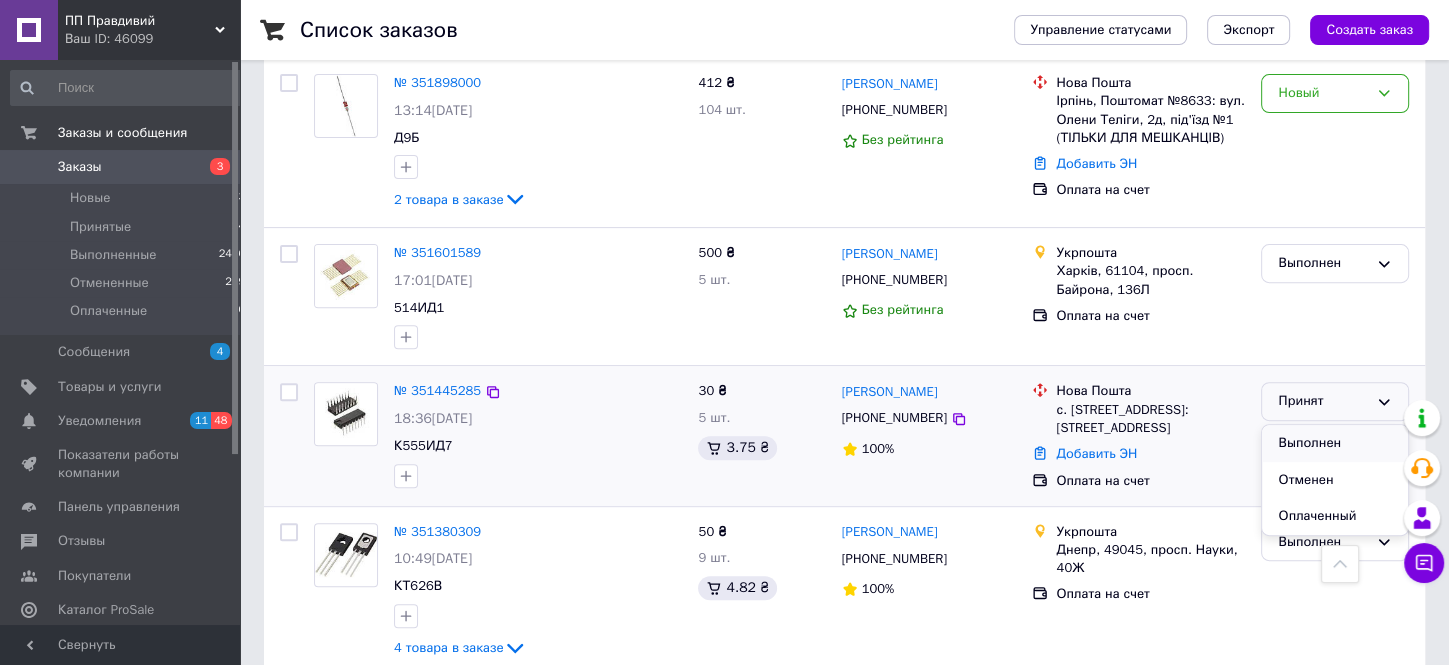click on "Выполнен" at bounding box center (1335, 443) 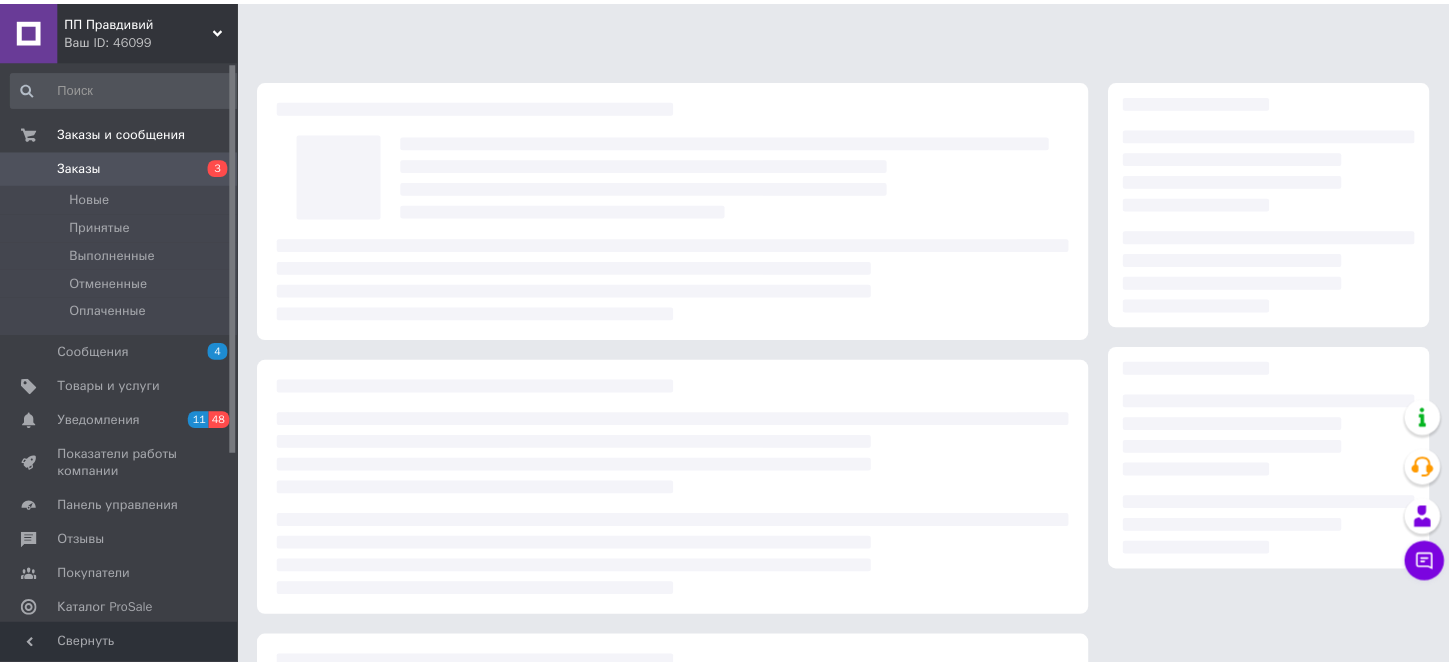scroll, scrollTop: 0, scrollLeft: 0, axis: both 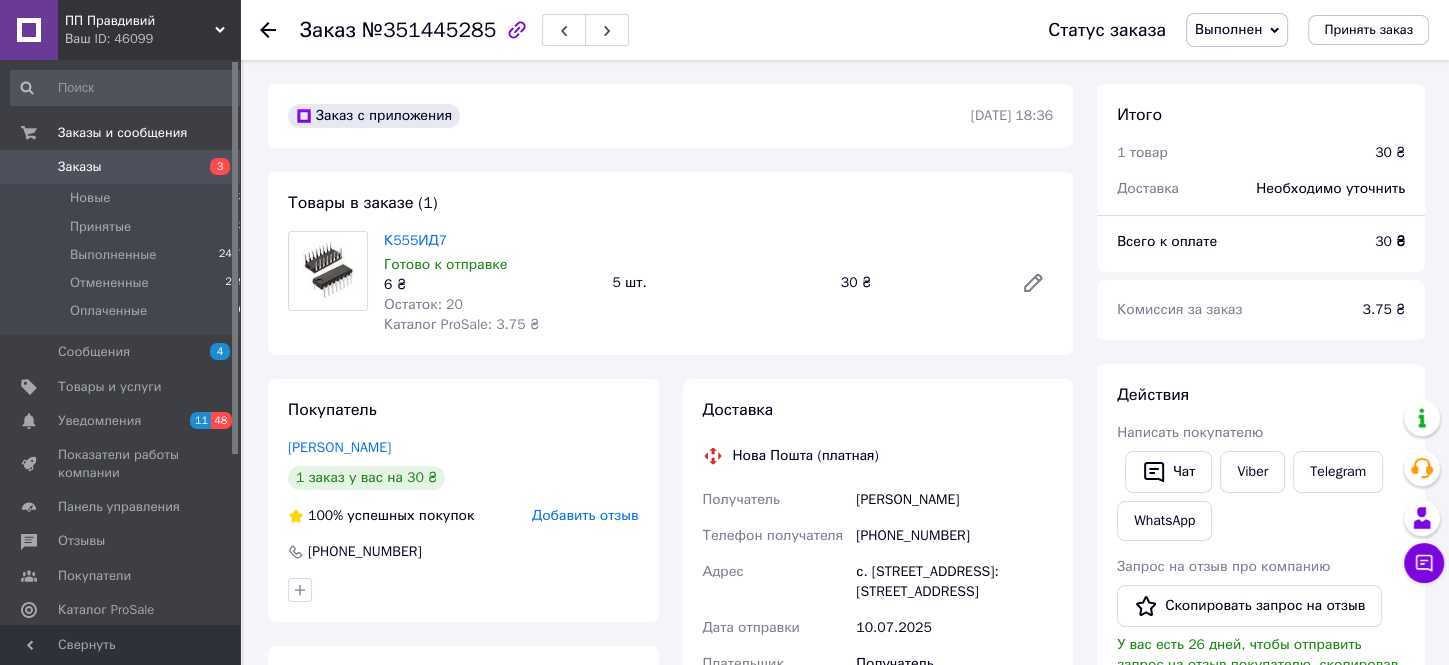 click on "Заказы" at bounding box center [121, 167] 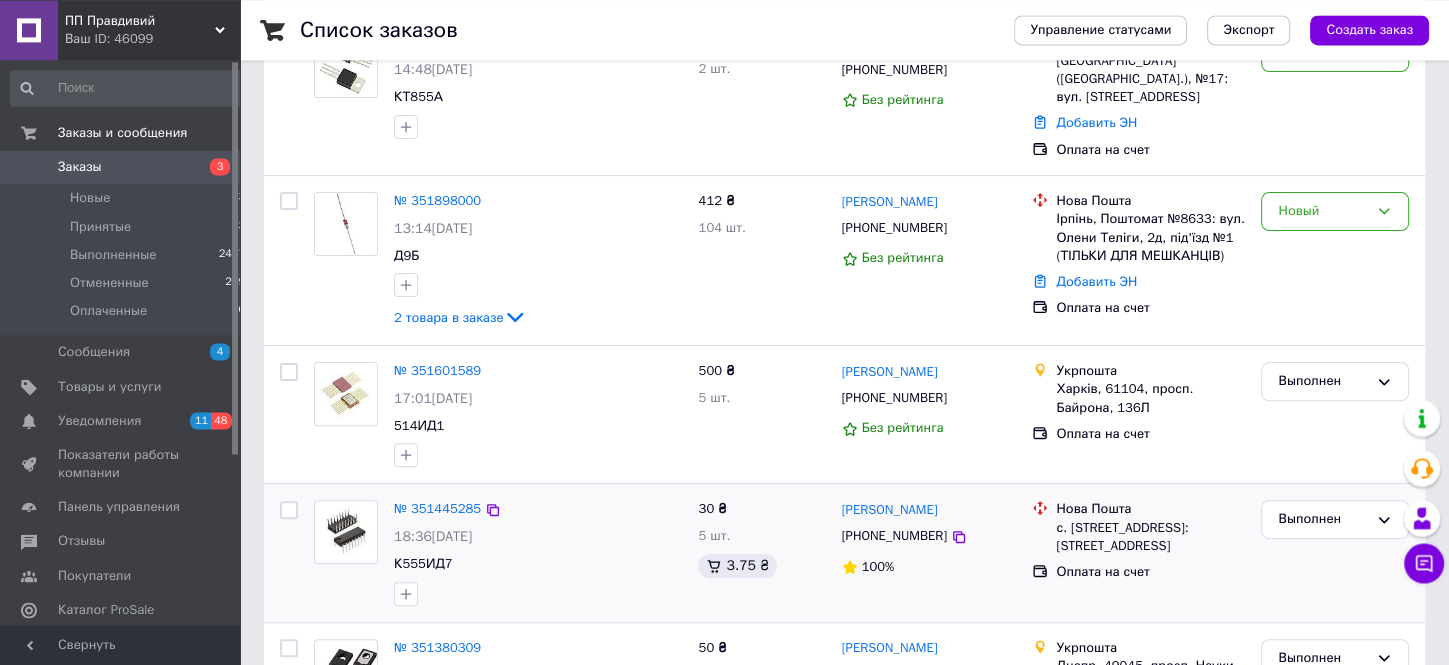 scroll, scrollTop: 528, scrollLeft: 0, axis: vertical 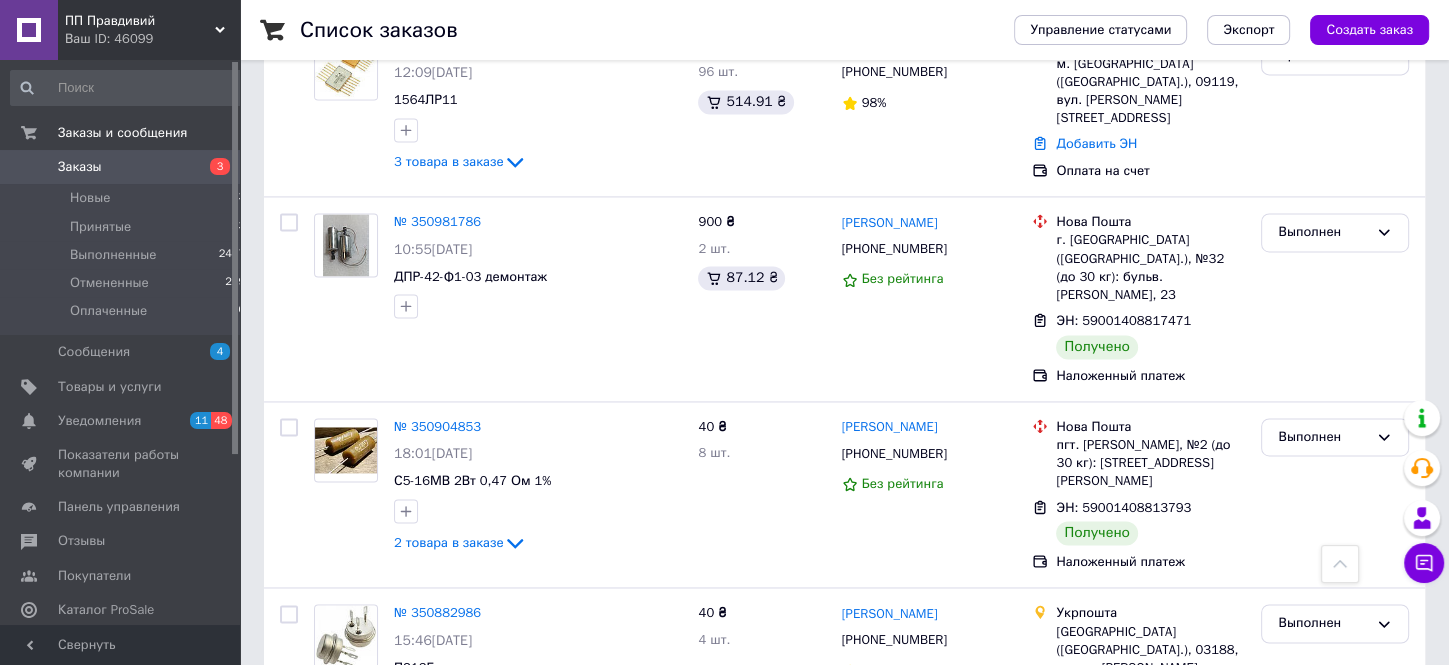 click on "2" at bounding box center [327, 783] 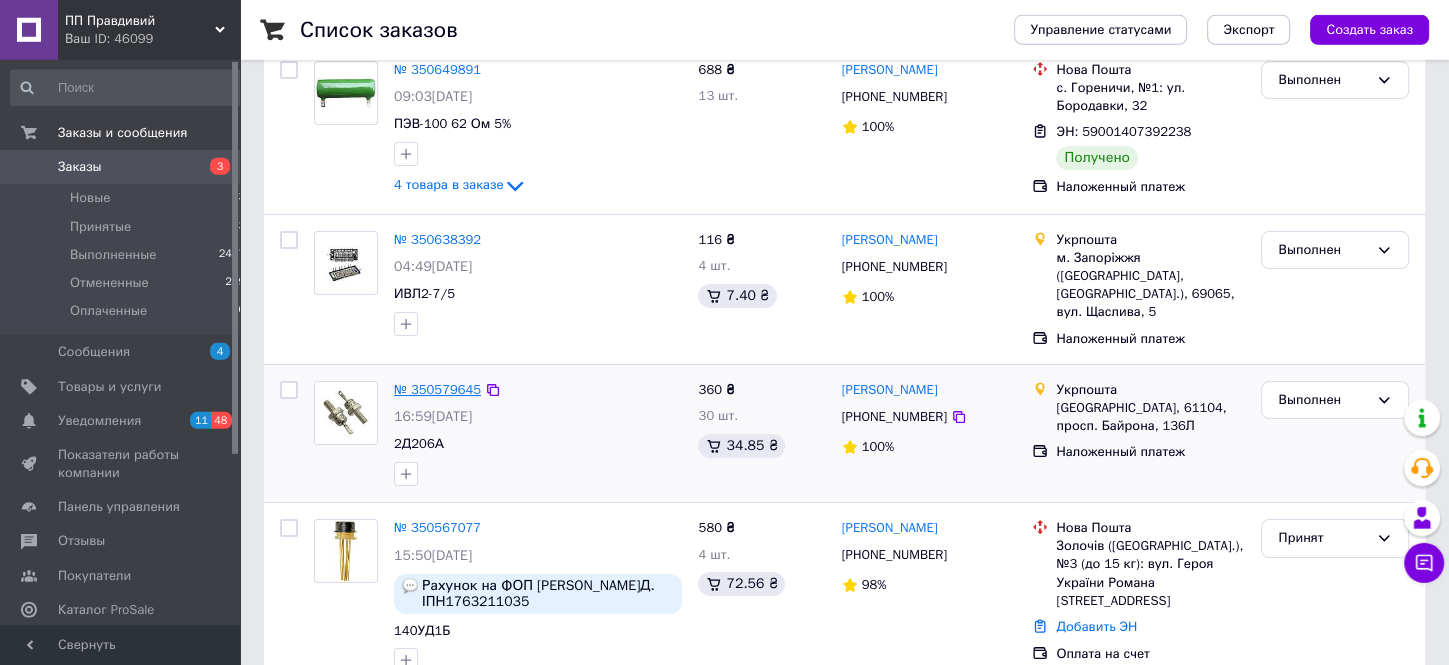 scroll, scrollTop: 316, scrollLeft: 0, axis: vertical 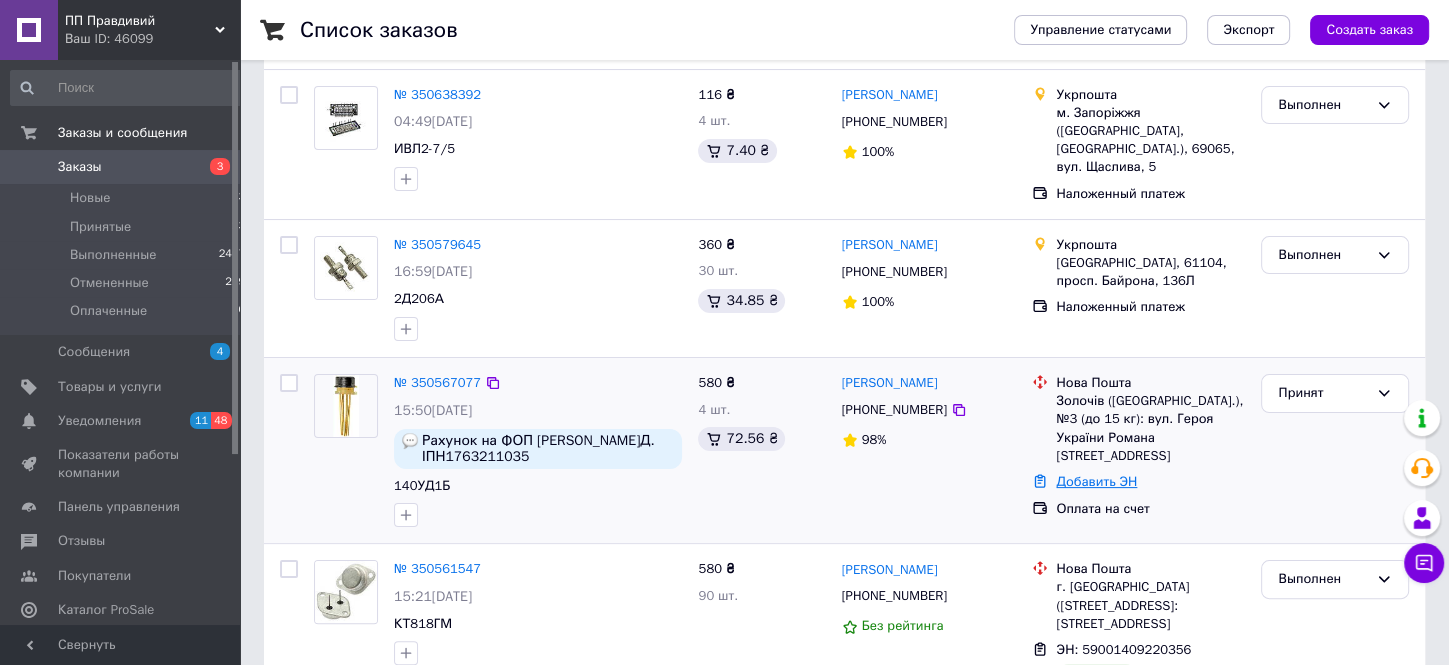 click on "Добавить ЭН" at bounding box center [1096, 481] 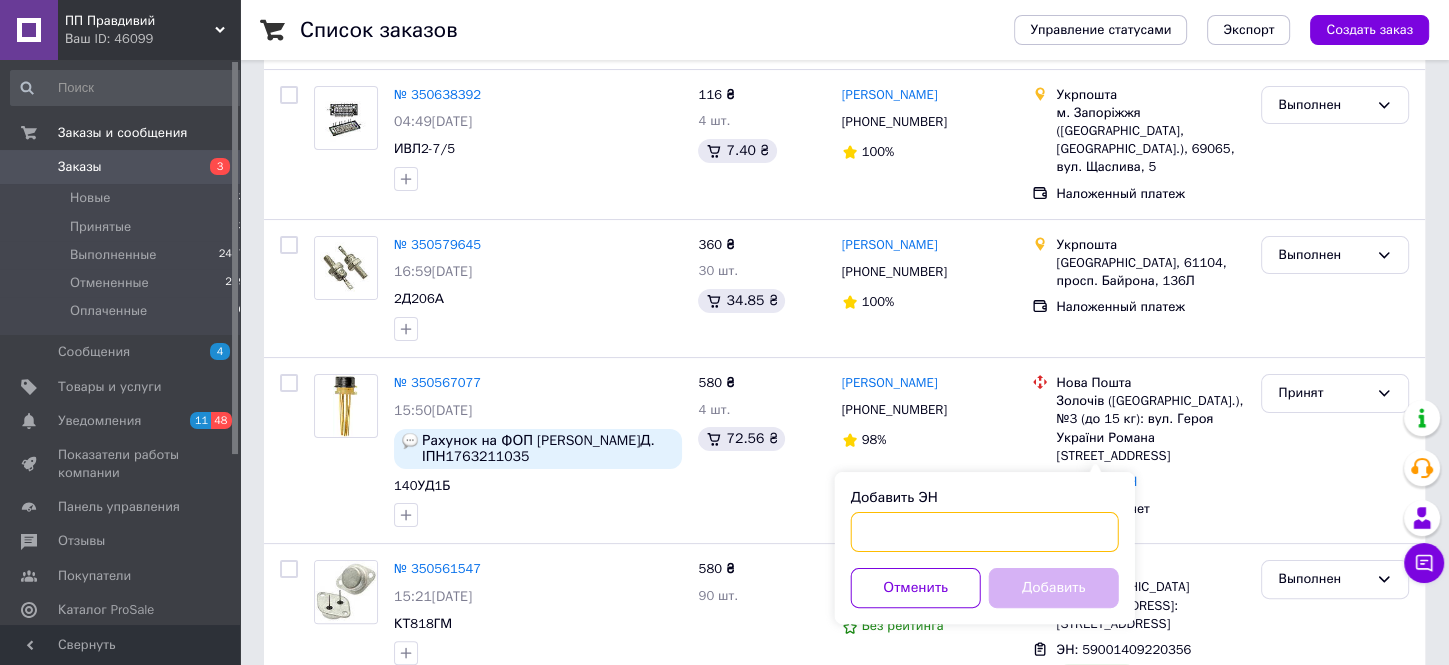 click on "Добавить ЭН" at bounding box center [985, 532] 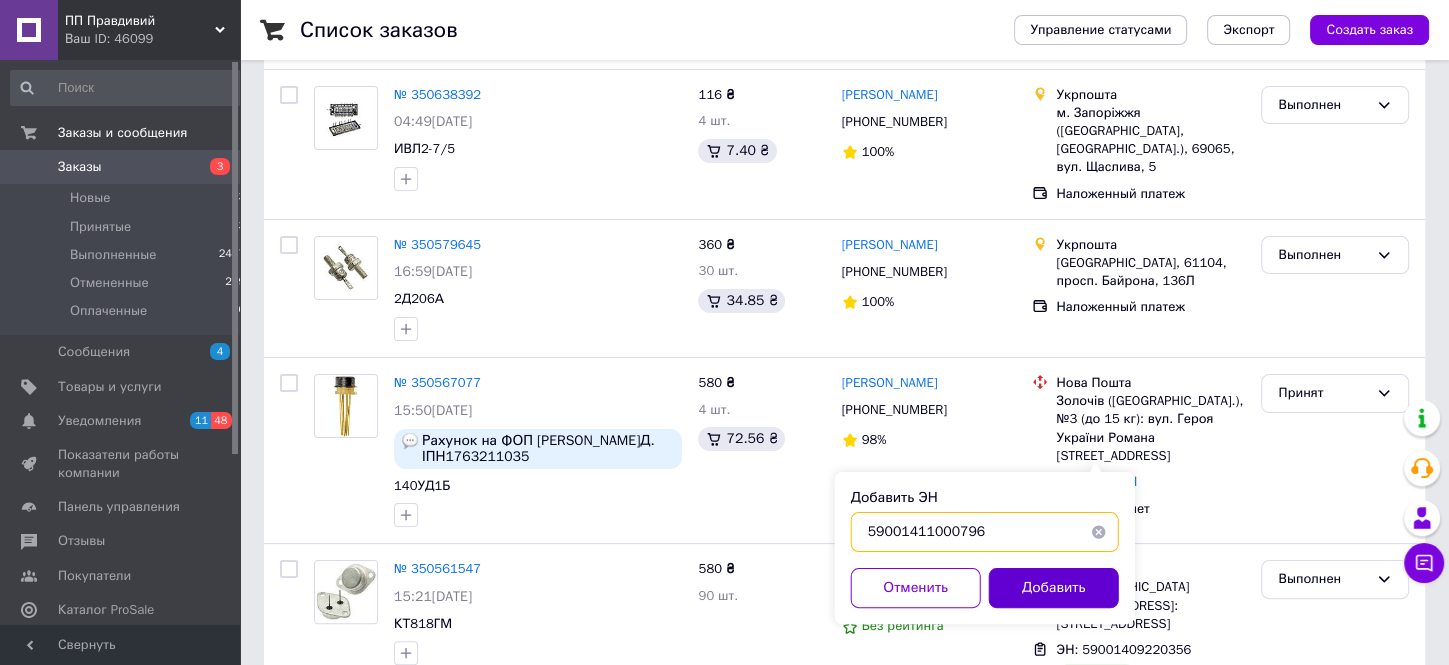 type on "59001411000796" 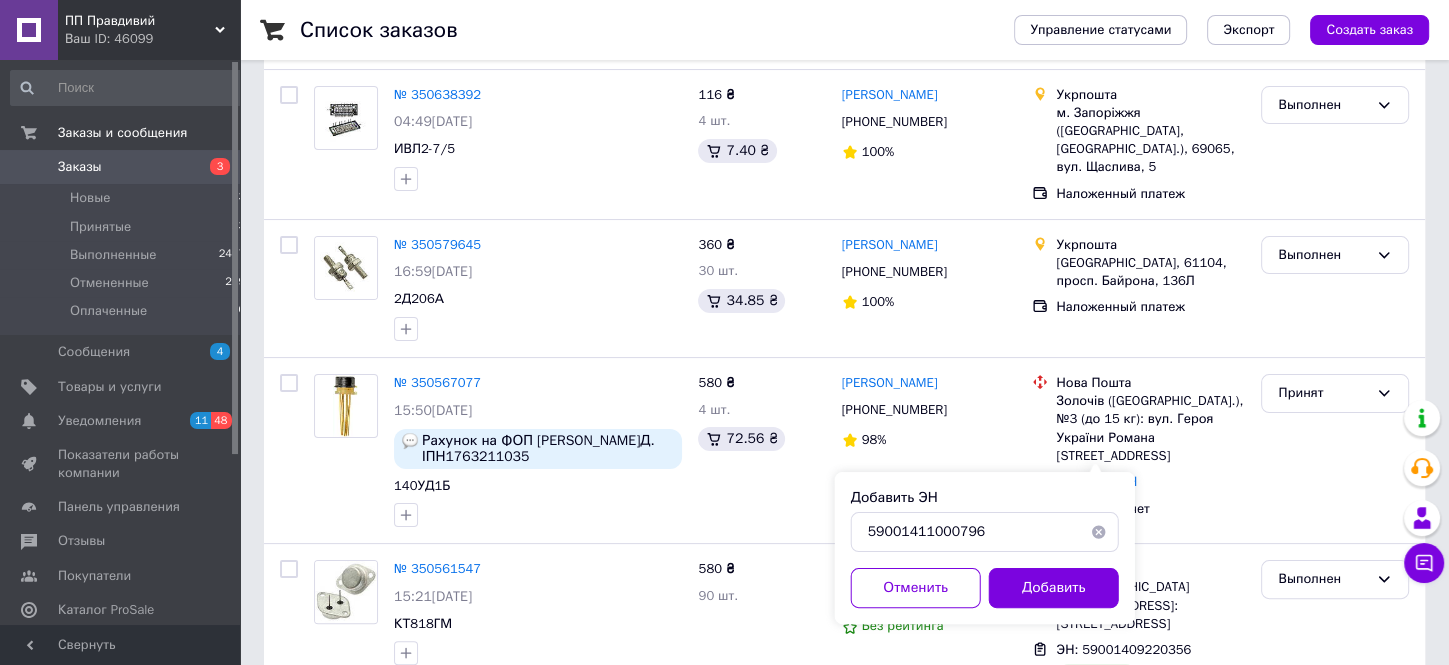 click on "Добавить" at bounding box center [1054, 588] 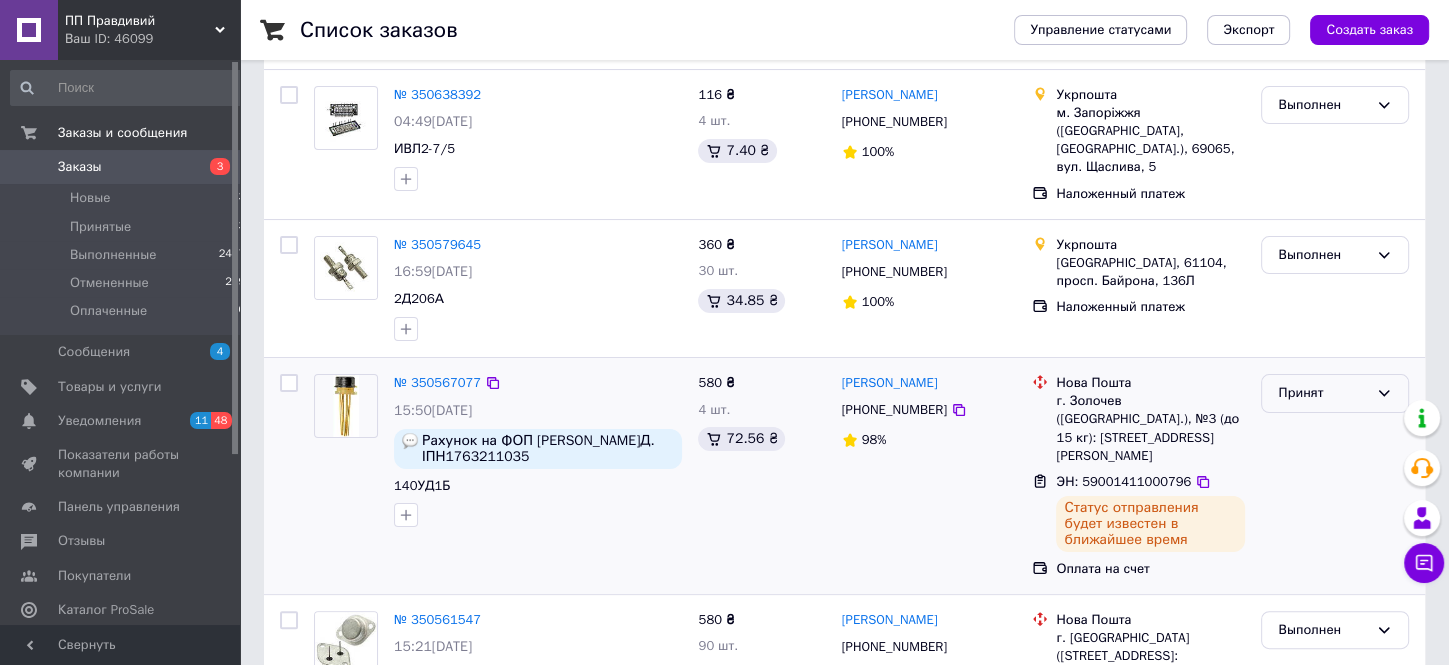 click on "Принят" at bounding box center [1335, 393] 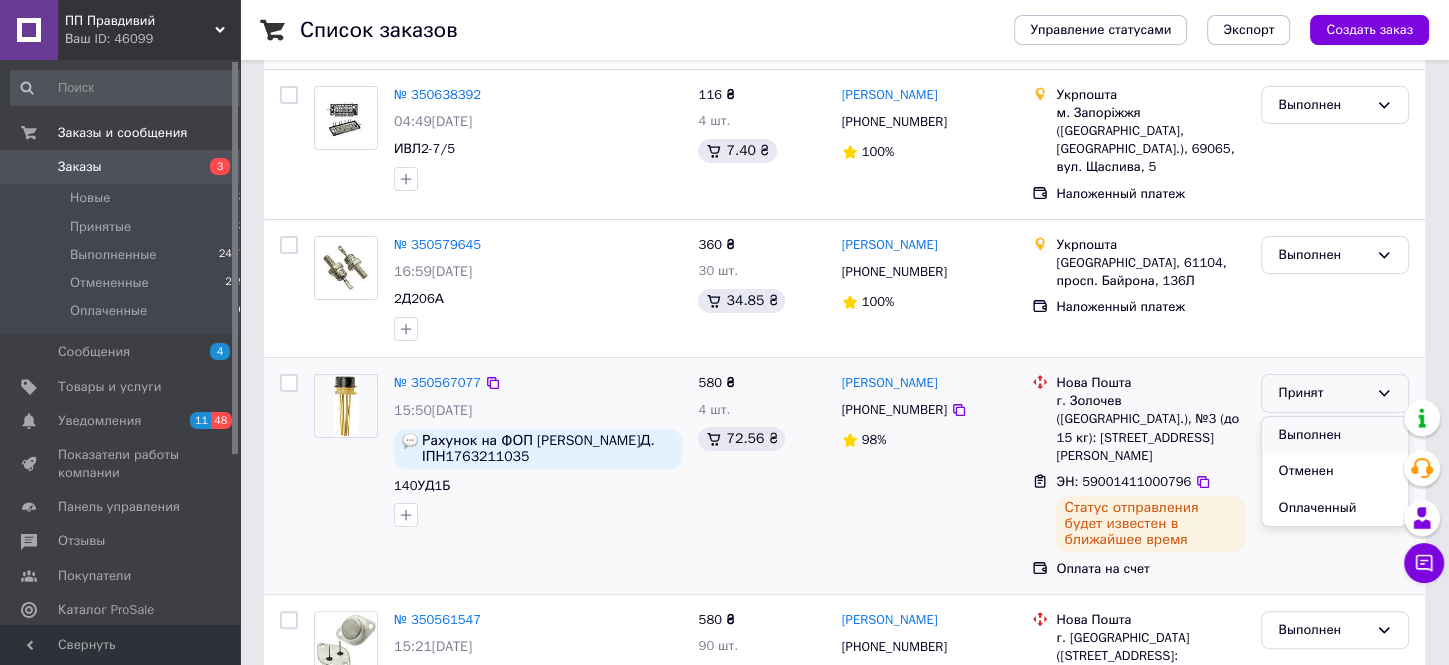 click on "Выполнен" at bounding box center [1335, 435] 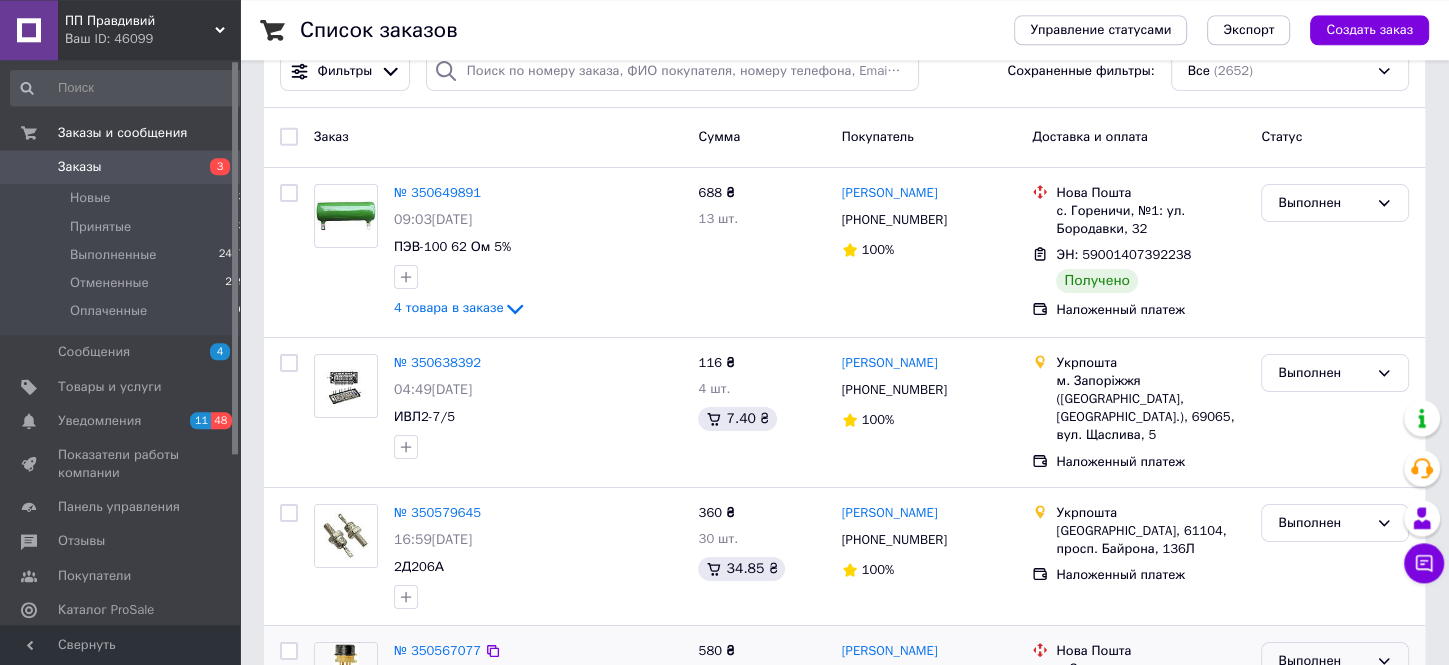 scroll, scrollTop: 0, scrollLeft: 0, axis: both 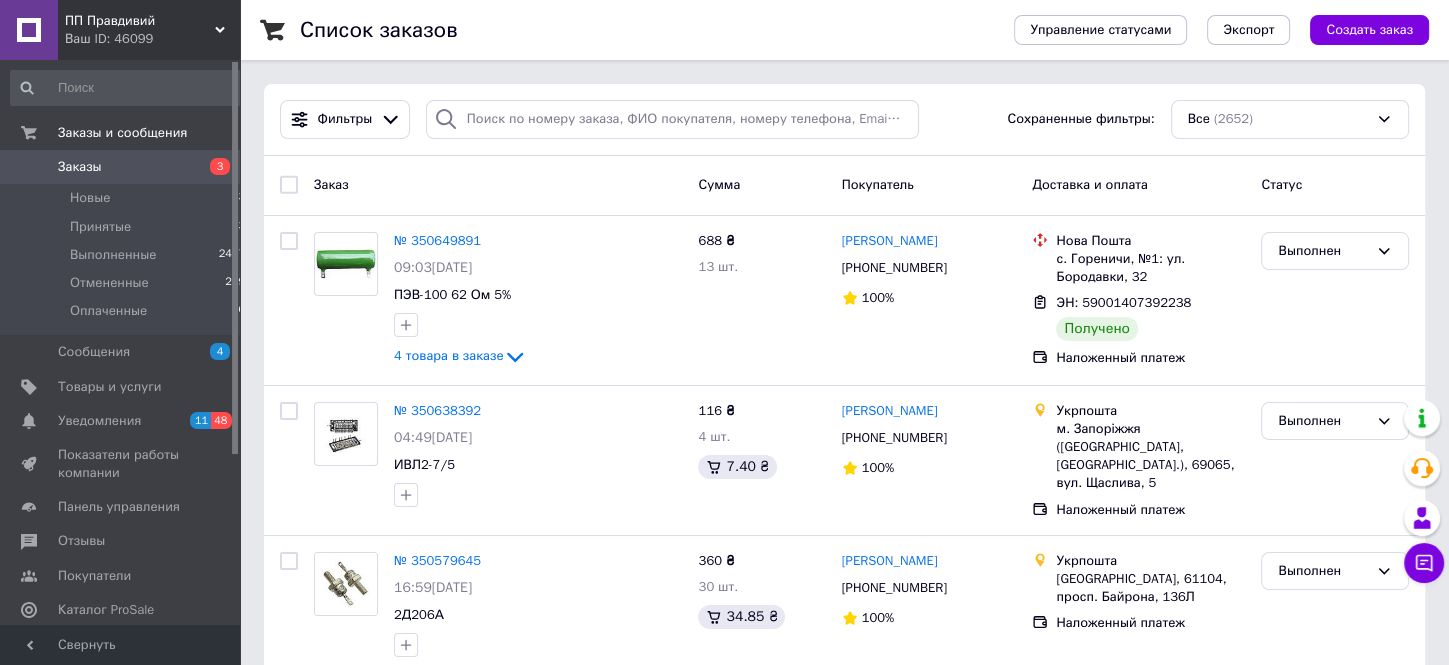 click at bounding box center (29, 167) 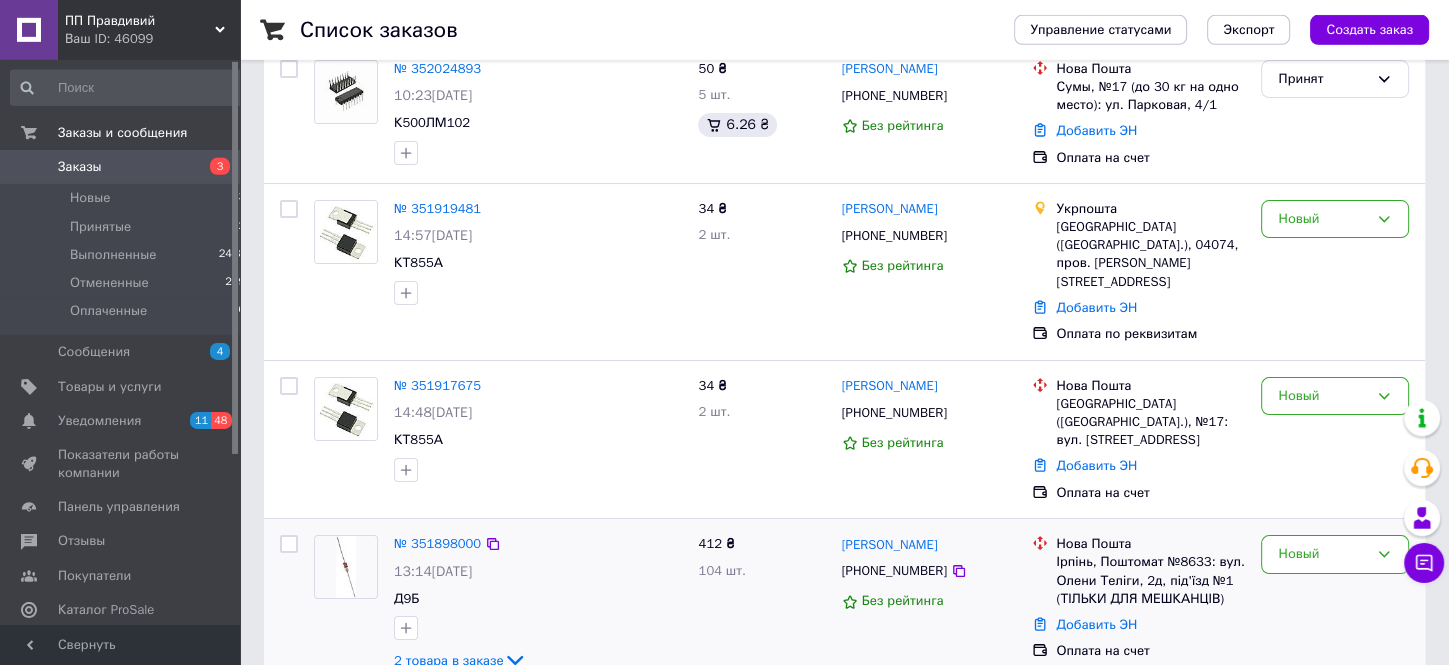 scroll, scrollTop: 211, scrollLeft: 0, axis: vertical 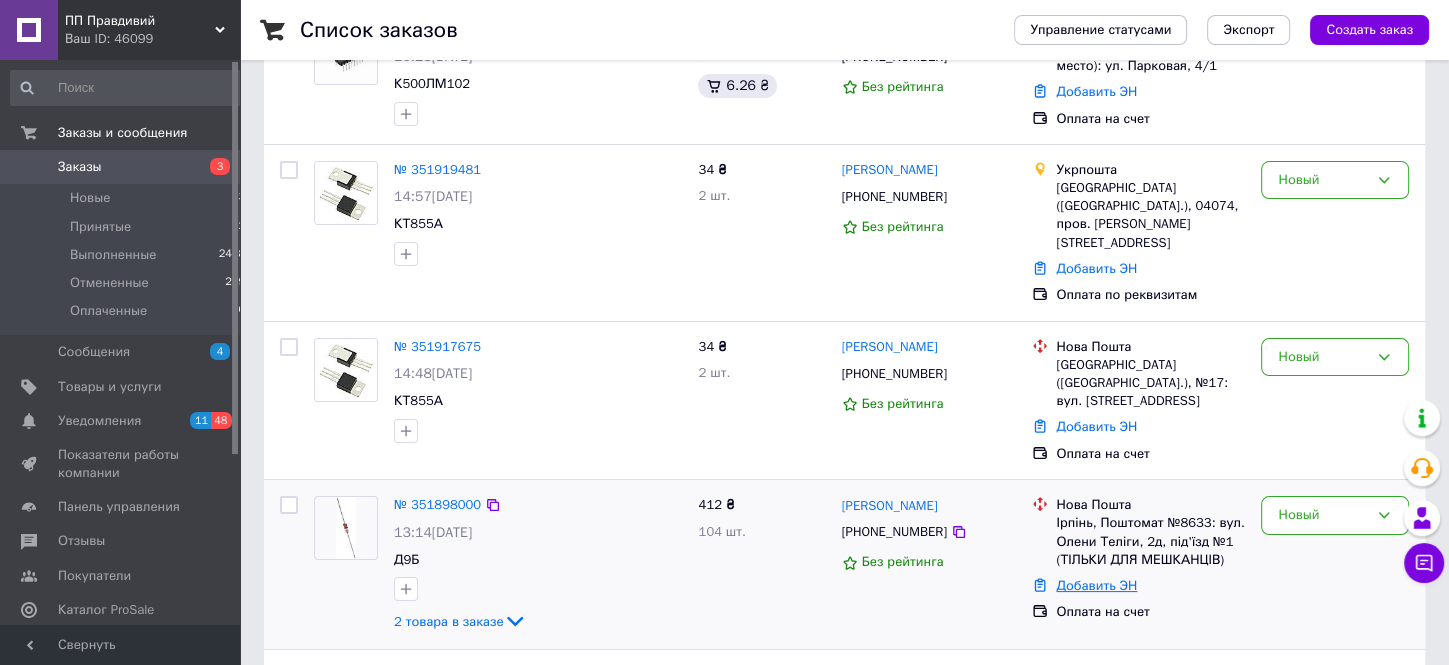 click on "Добавить ЭН" at bounding box center (1096, 585) 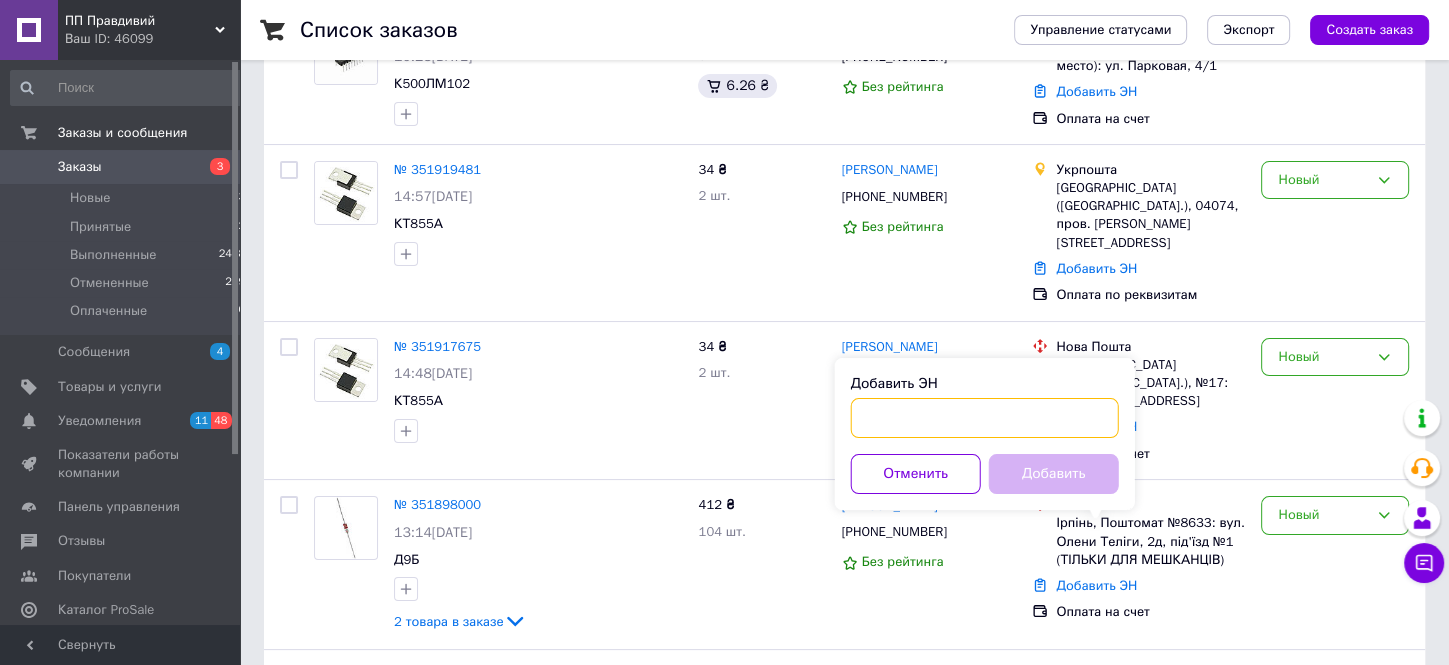 click on "Добавить ЭН" at bounding box center (985, 418) 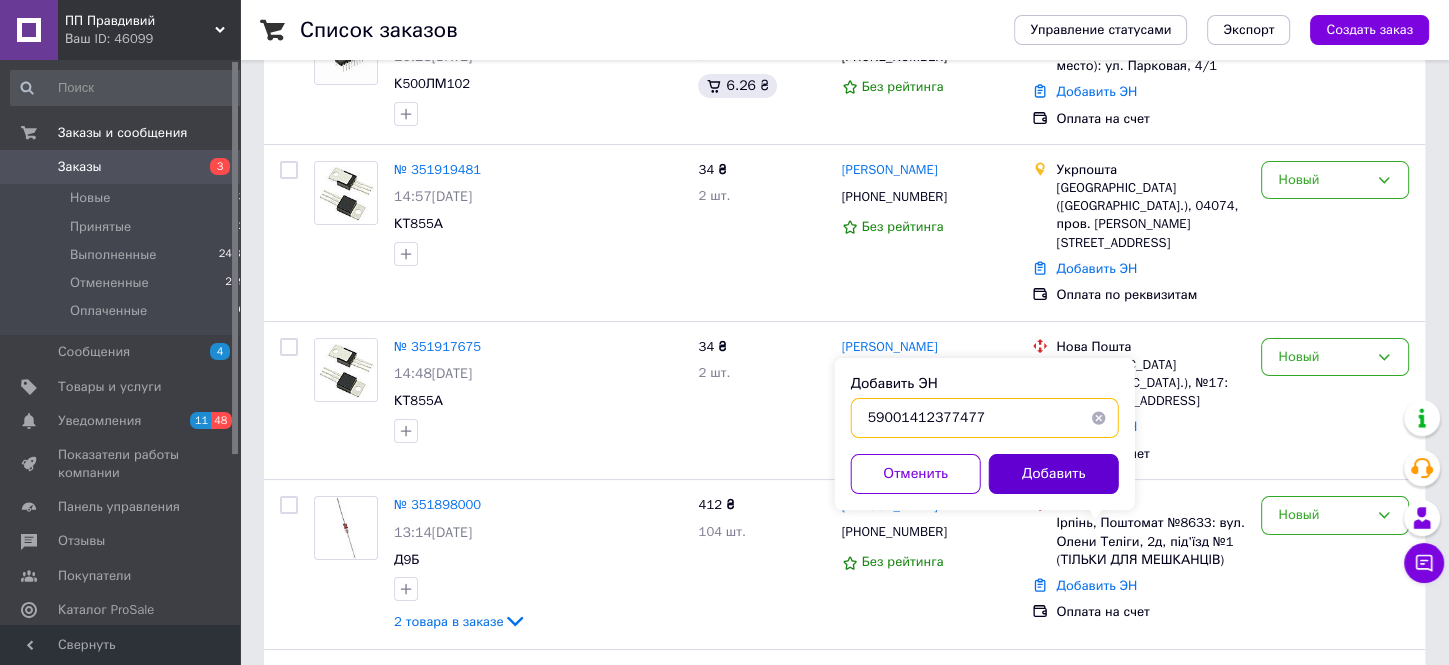 type on "59001412377477" 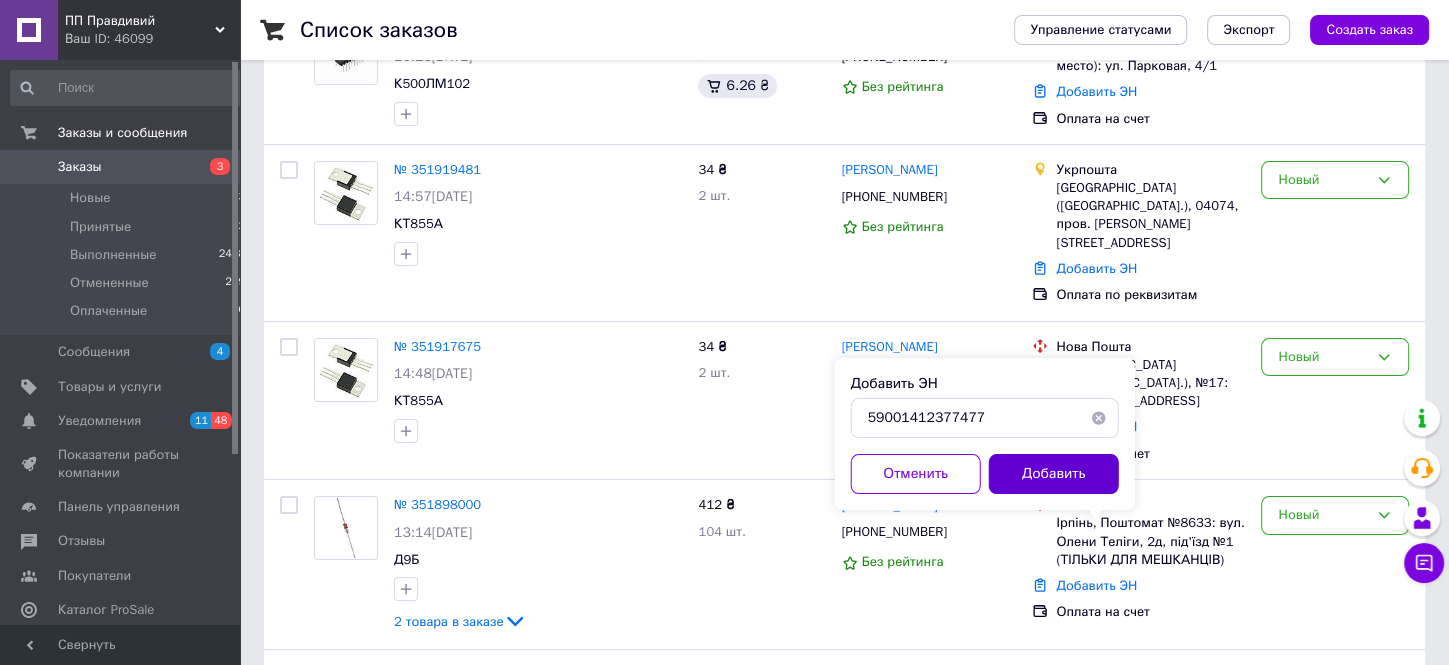 click on "Добавить" at bounding box center [1054, 474] 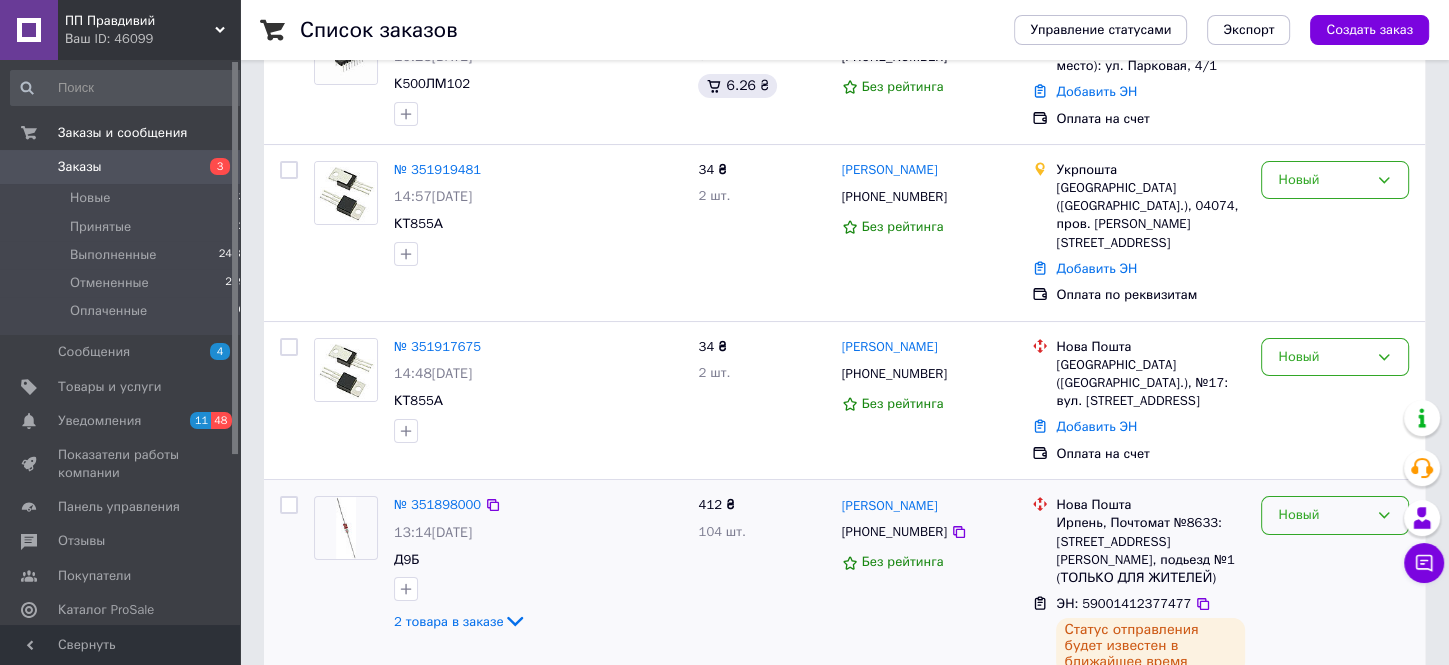 click 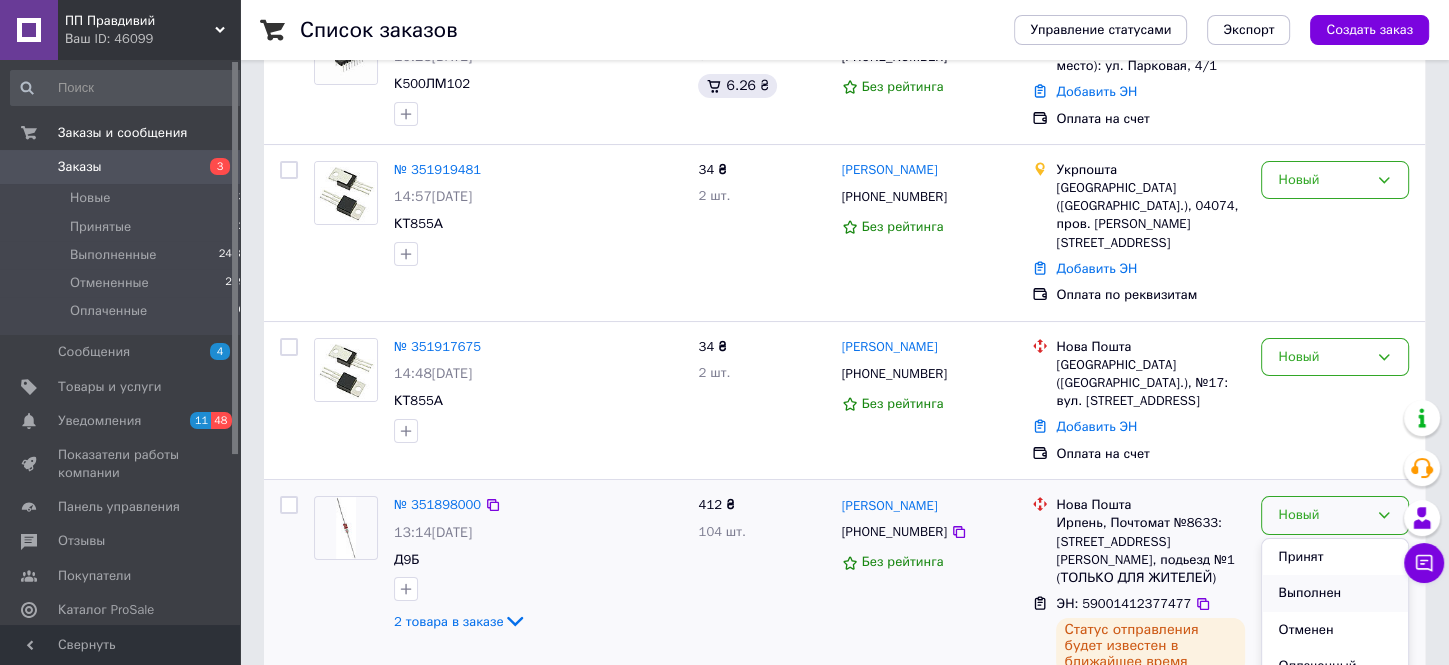 click on "Выполнен" at bounding box center (1335, 593) 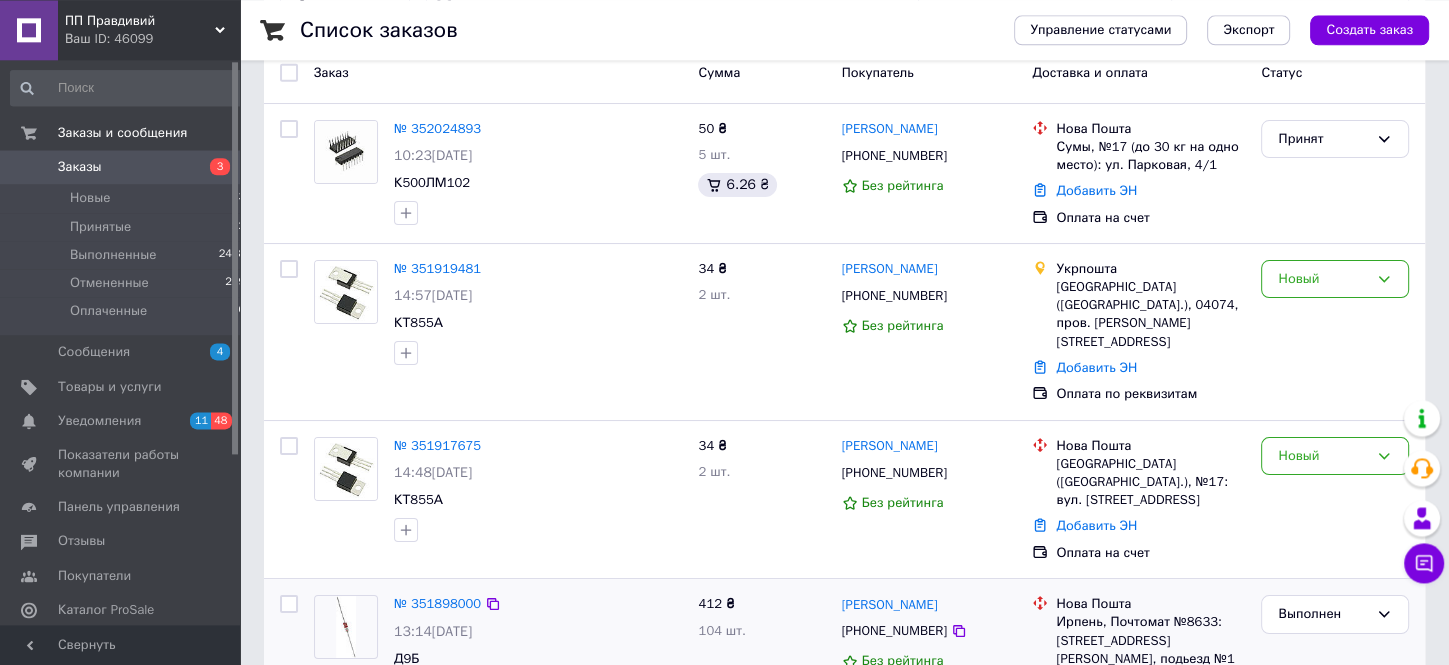 scroll, scrollTop: 0, scrollLeft: 0, axis: both 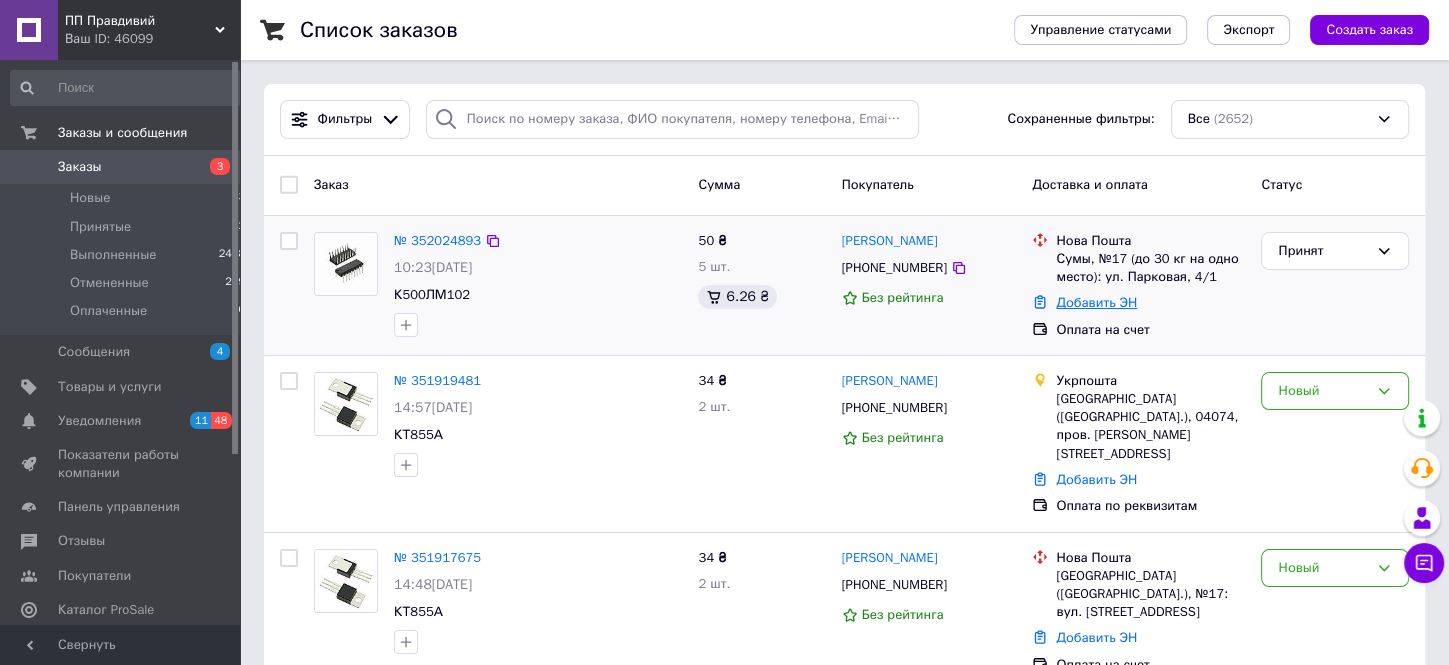 click on "Добавить ЭН" at bounding box center (1096, 302) 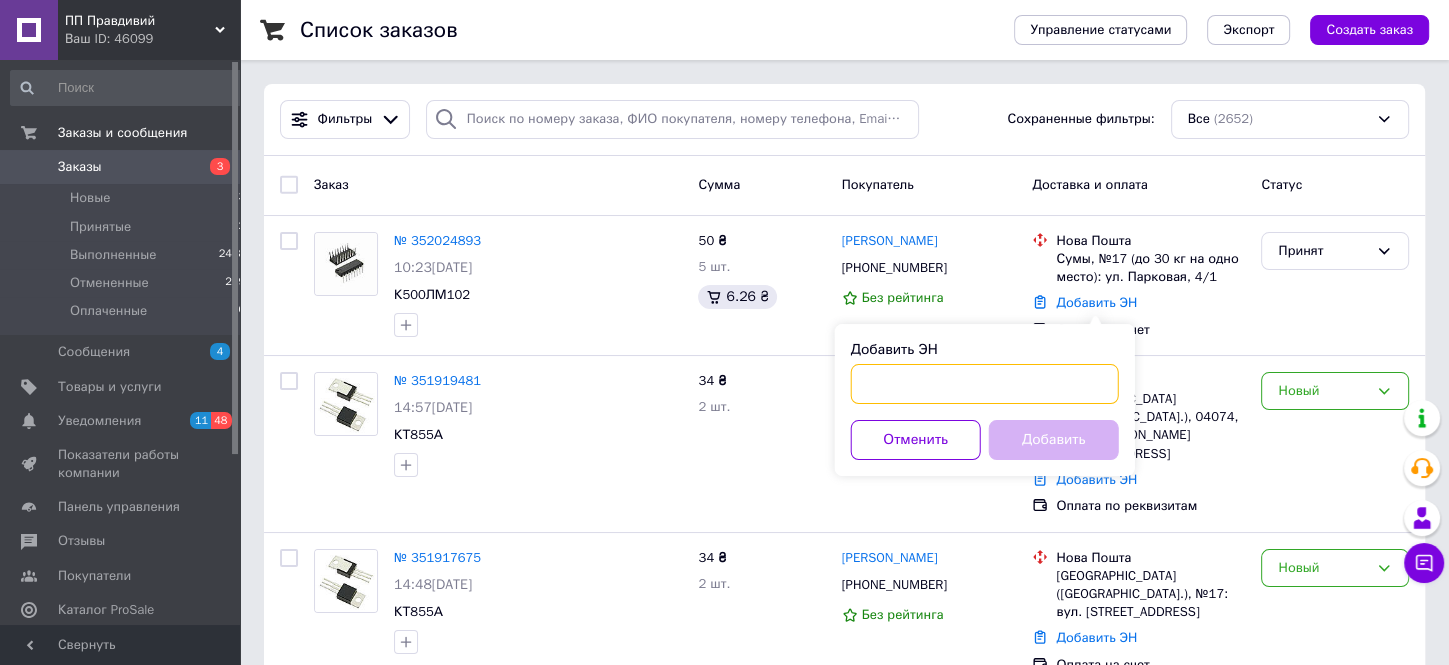 click on "Добавить ЭН" at bounding box center [985, 384] 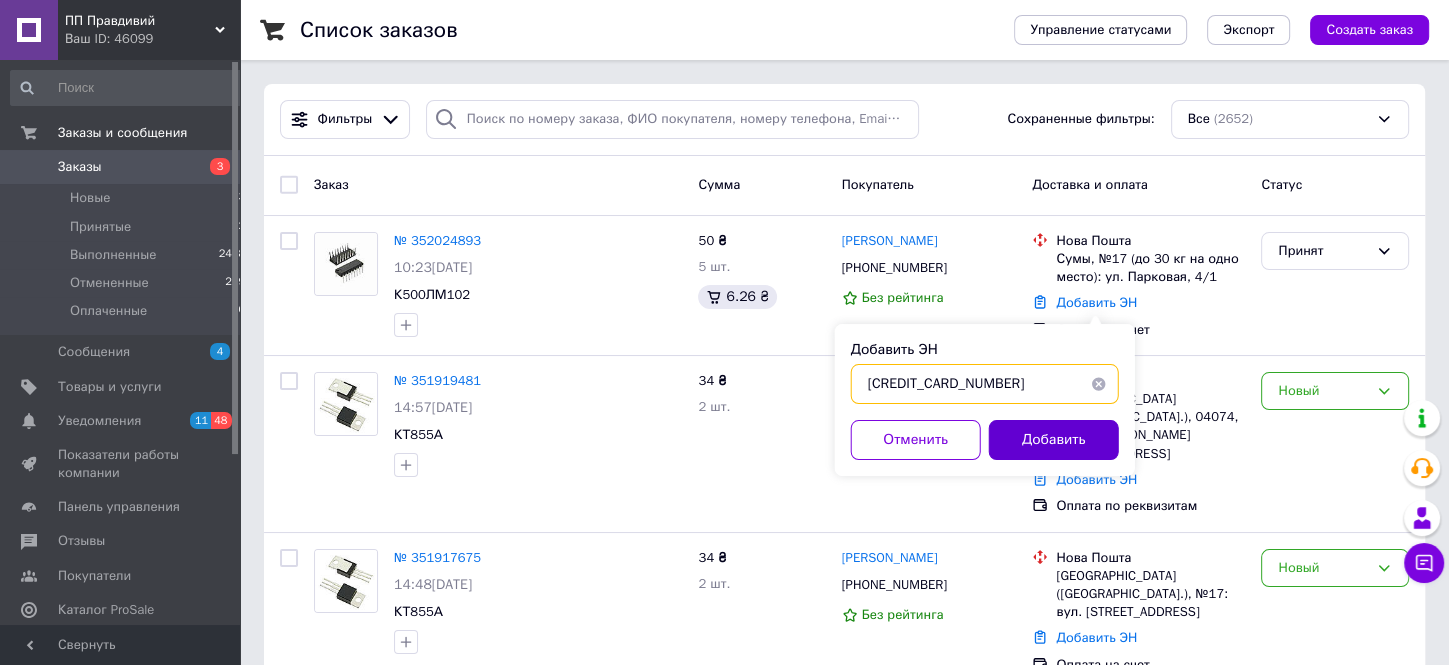 type on "[CREDIT_CARD_NUMBER]" 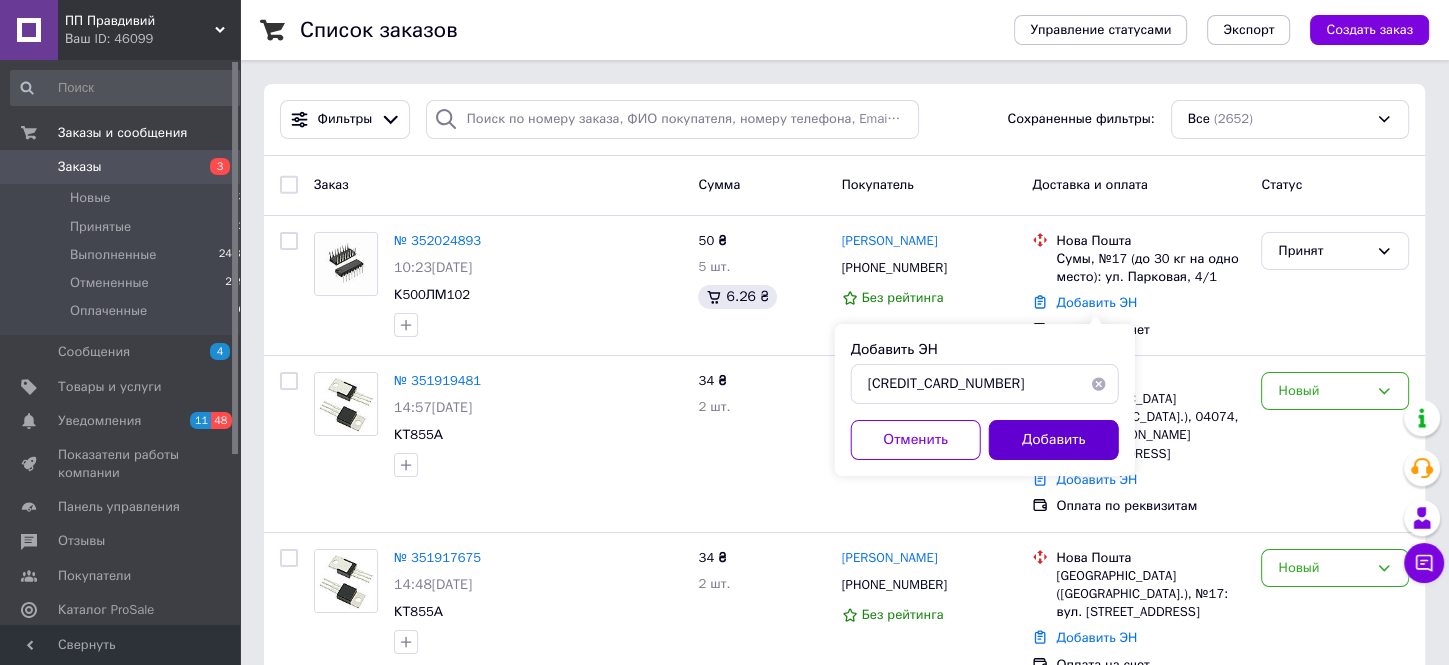 click on "Добавить" at bounding box center (1054, 440) 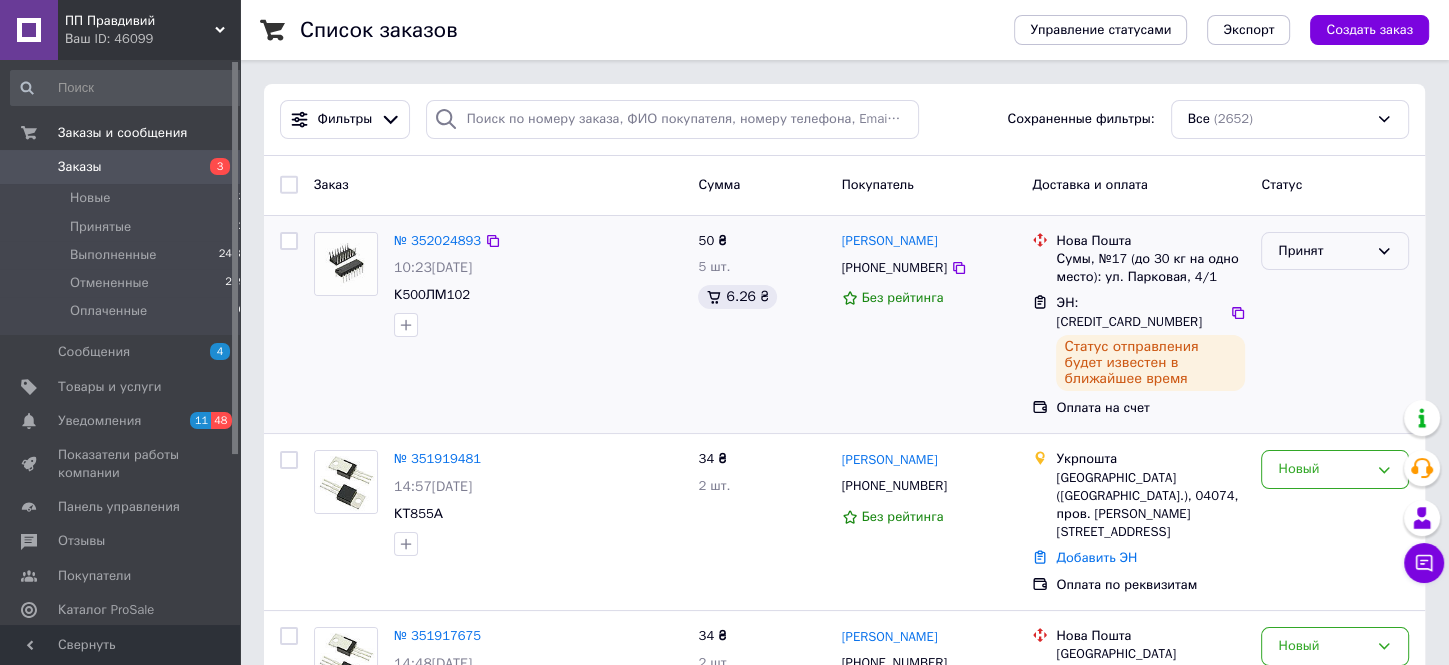 click 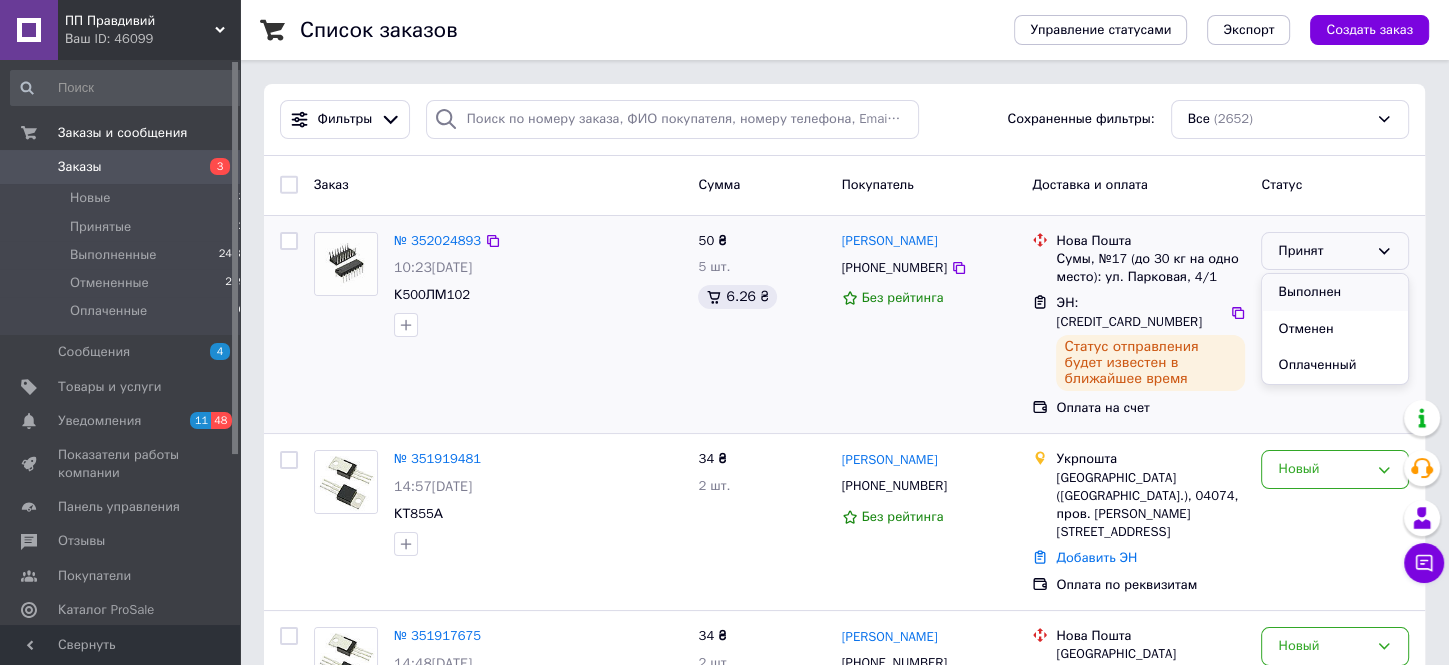 click on "Выполнен" at bounding box center [1335, 292] 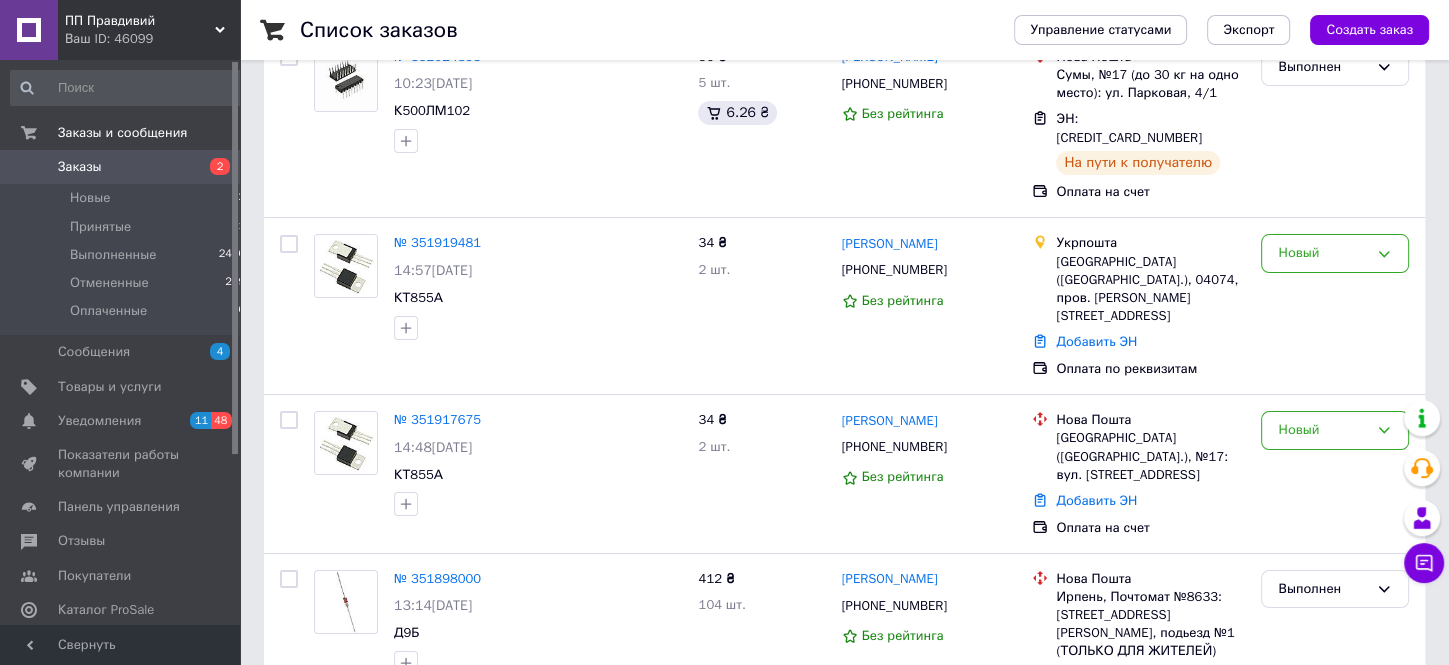scroll, scrollTop: 105, scrollLeft: 0, axis: vertical 